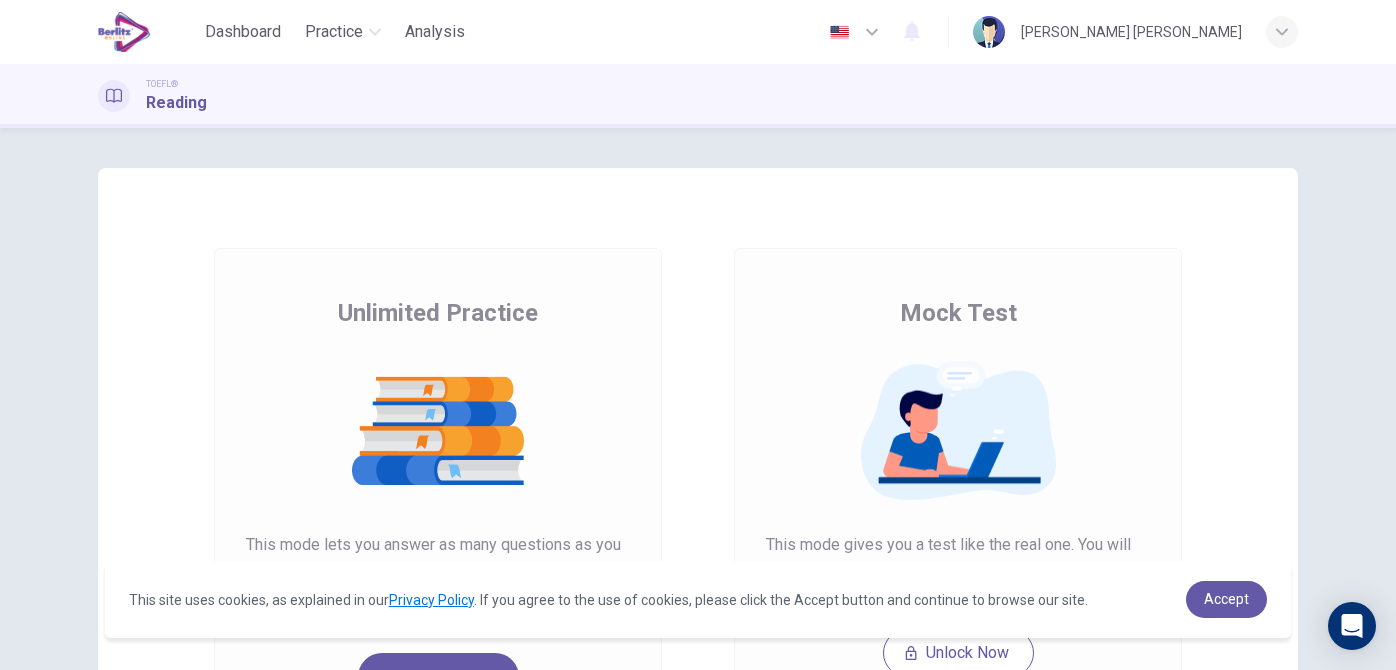 scroll, scrollTop: 0, scrollLeft: 0, axis: both 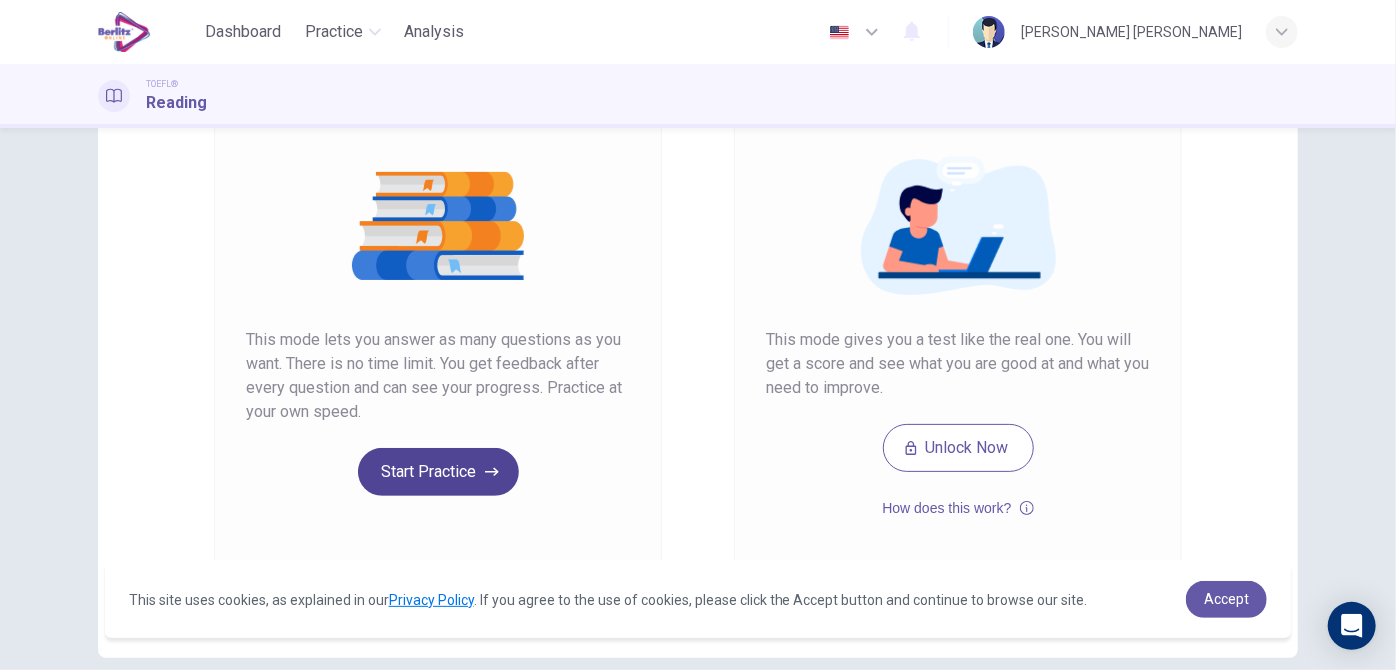 click on "Start Practice" at bounding box center (438, 472) 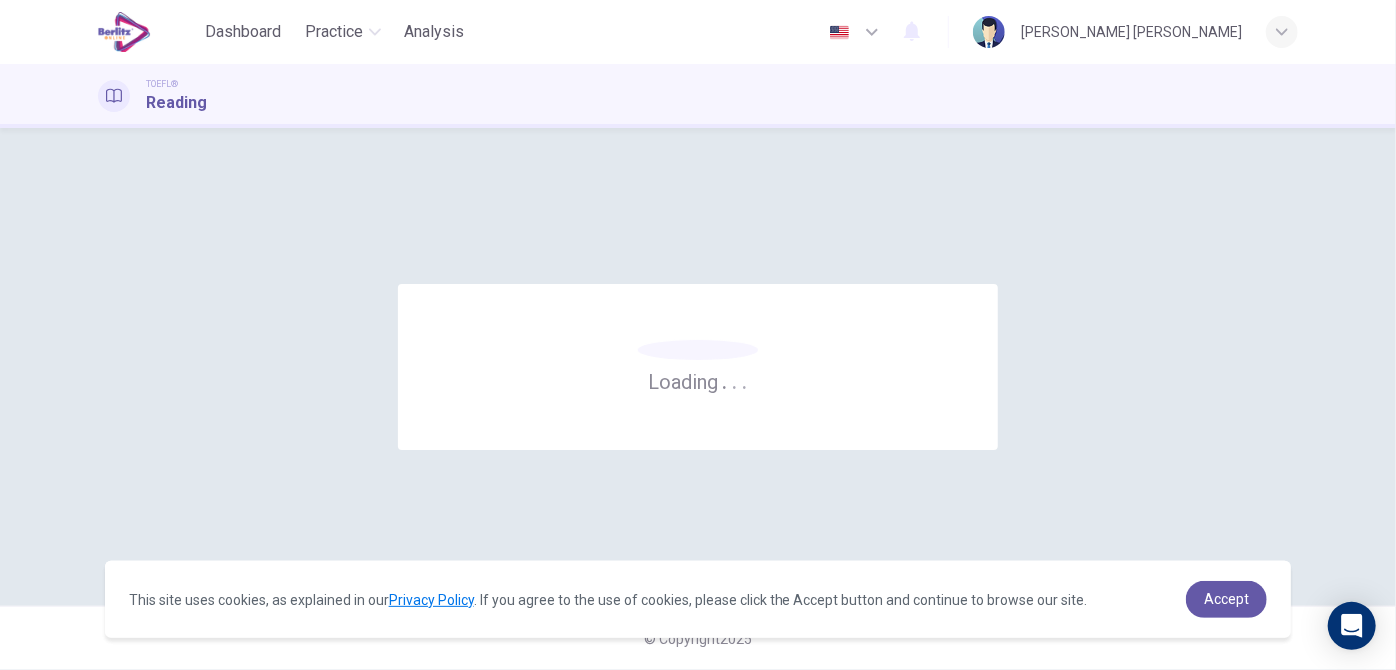 scroll, scrollTop: 0, scrollLeft: 0, axis: both 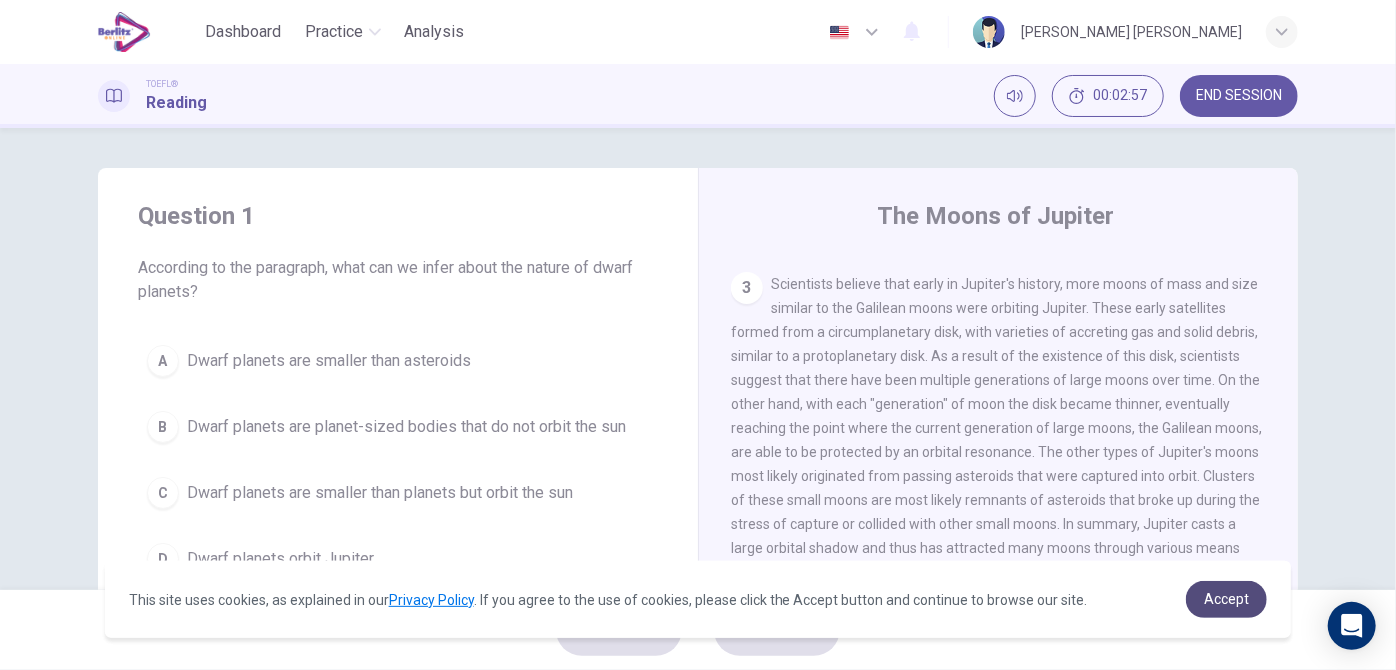 click on "Accept" at bounding box center (1226, 599) 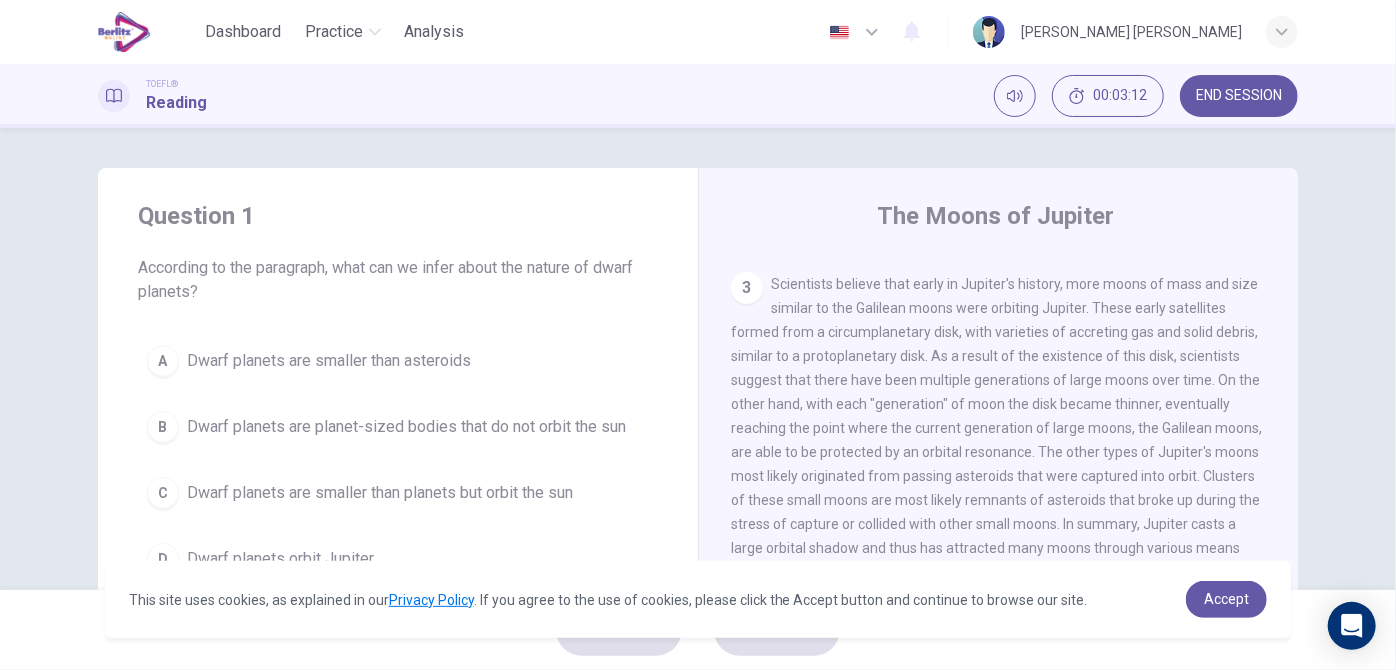 scroll, scrollTop: 589, scrollLeft: 0, axis: vertical 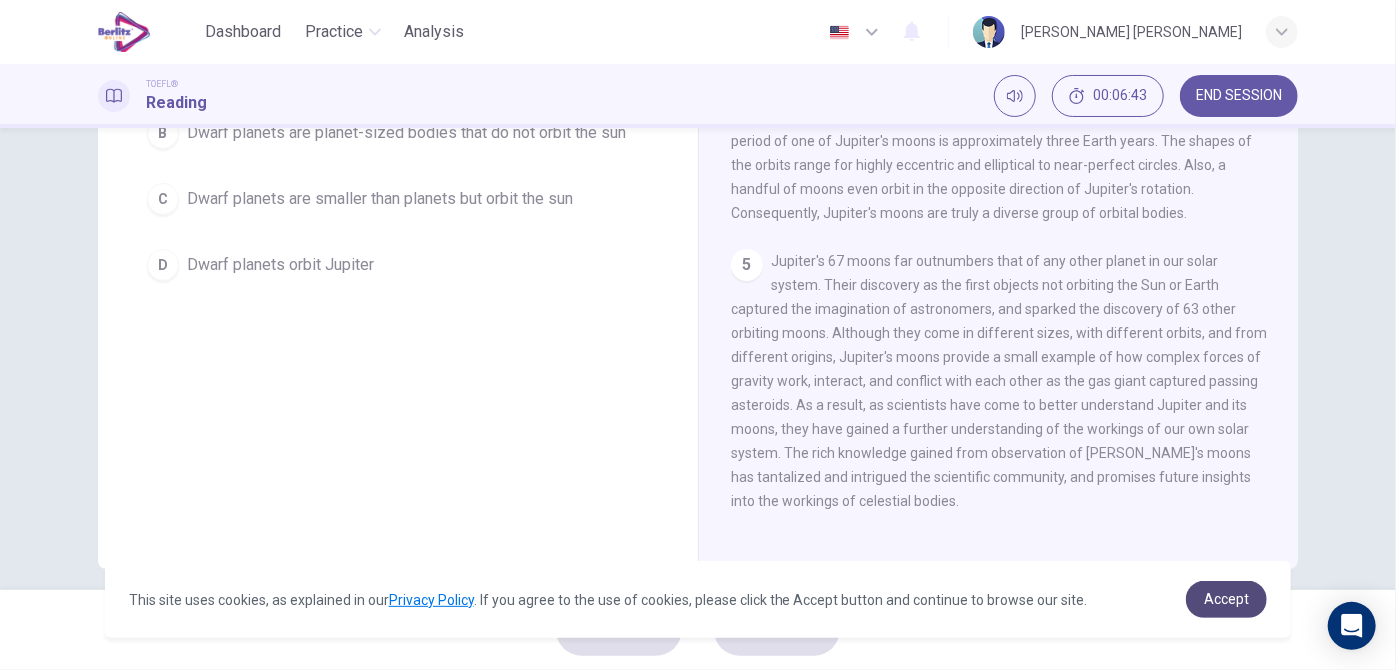 click on "Accept" at bounding box center [1226, 599] 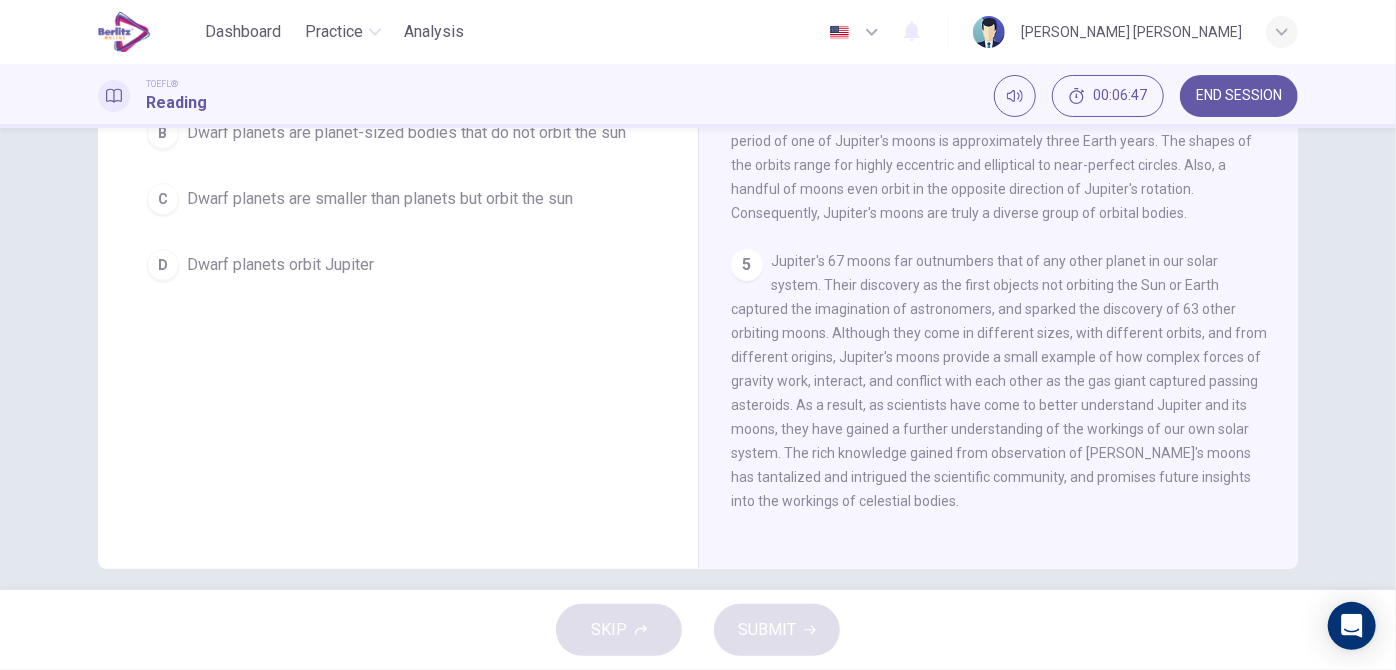 scroll, scrollTop: 271, scrollLeft: 0, axis: vertical 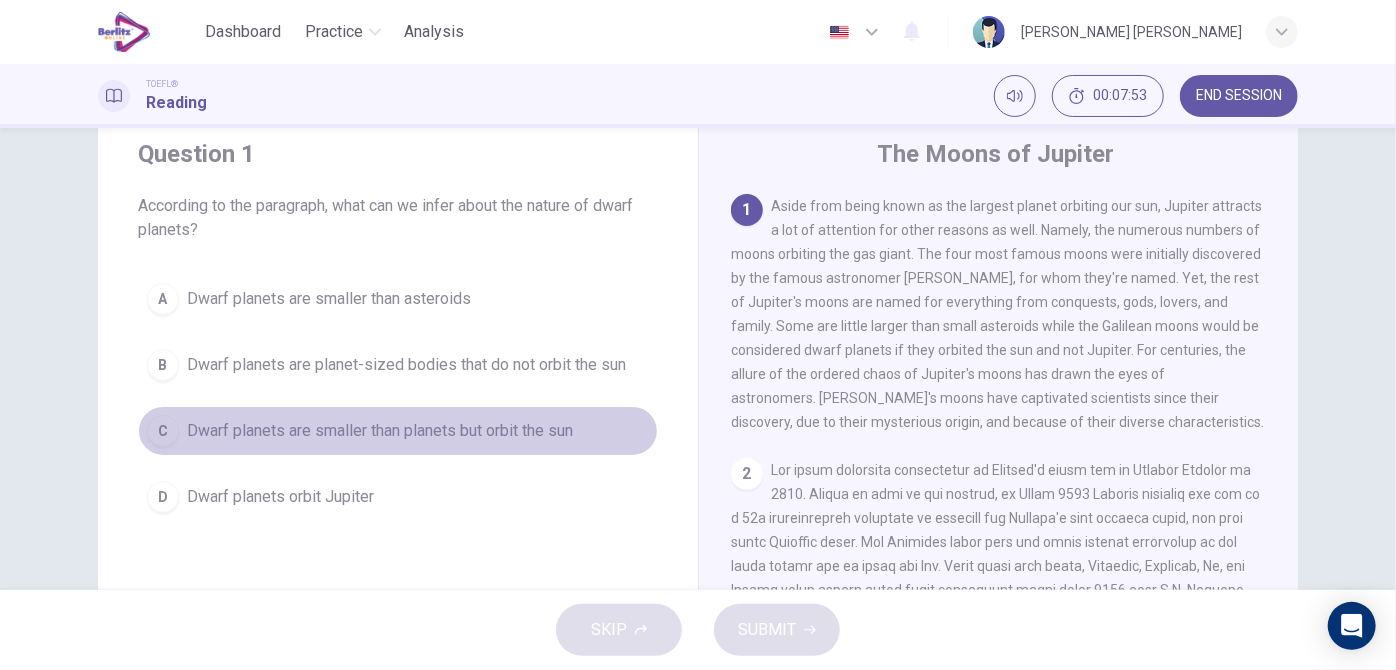 click on "C" at bounding box center (163, 431) 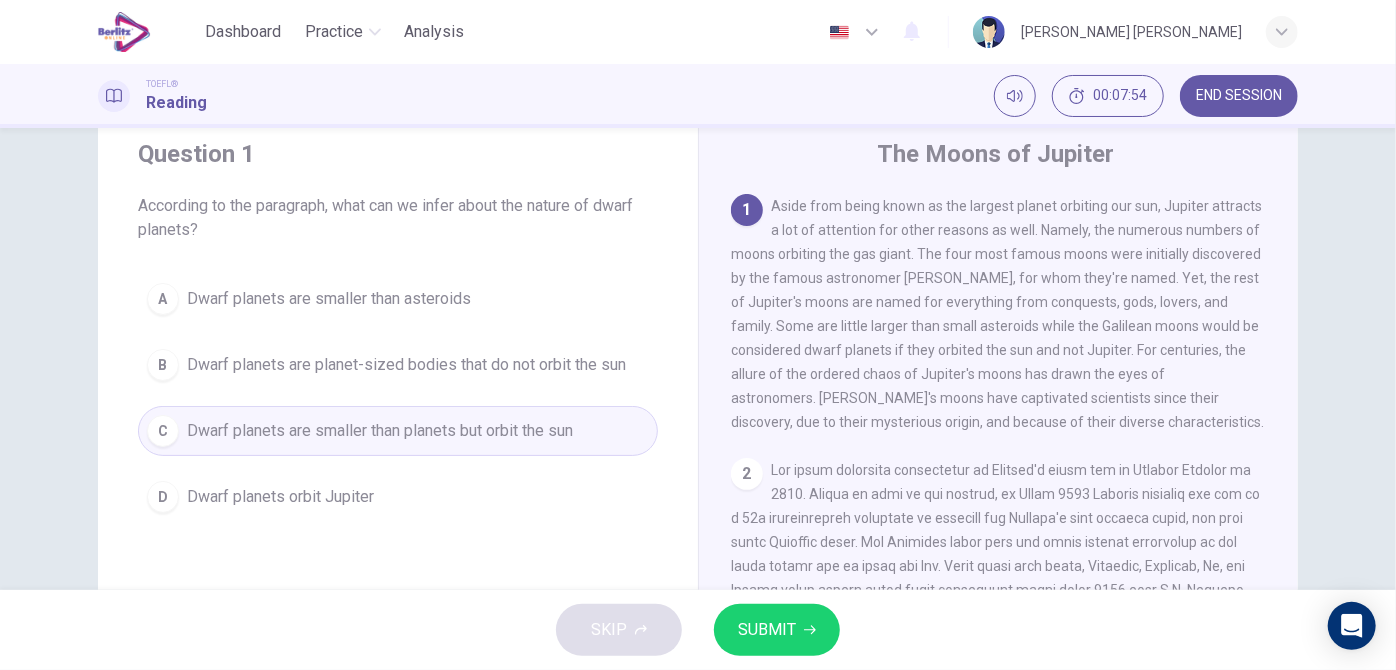 click on "SUBMIT" at bounding box center [777, 630] 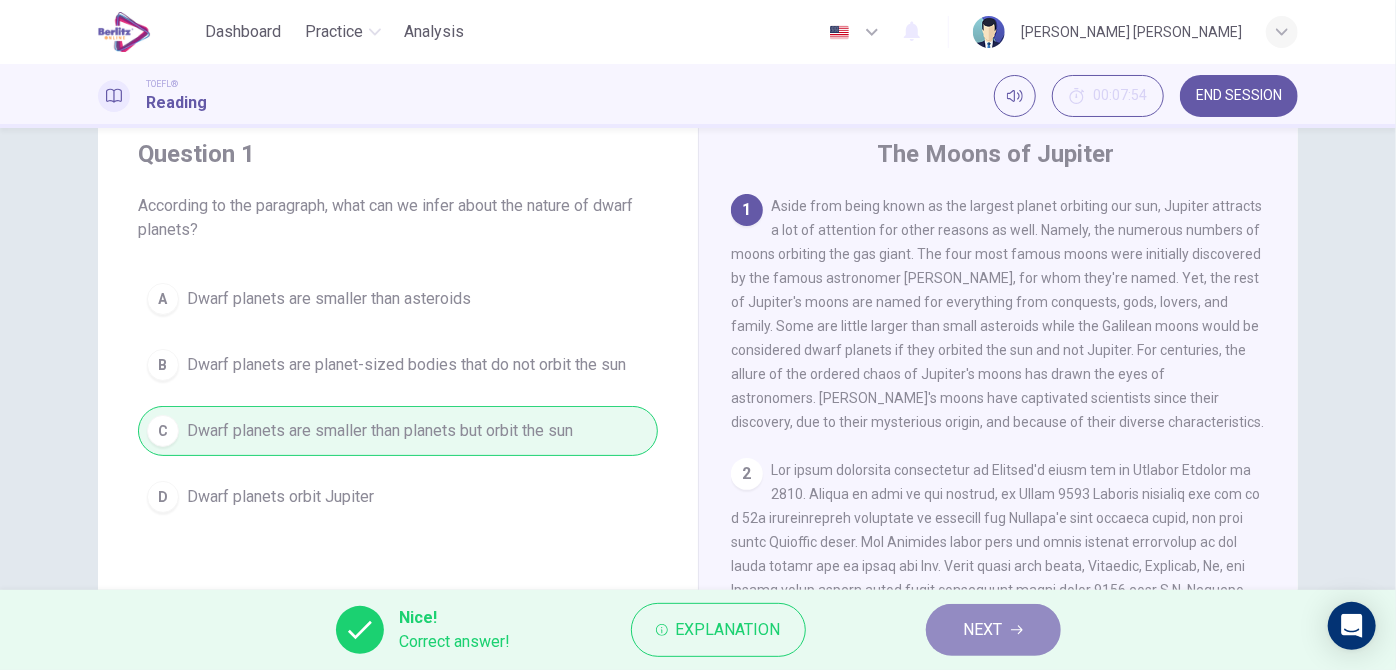 click on "NEXT" at bounding box center [983, 630] 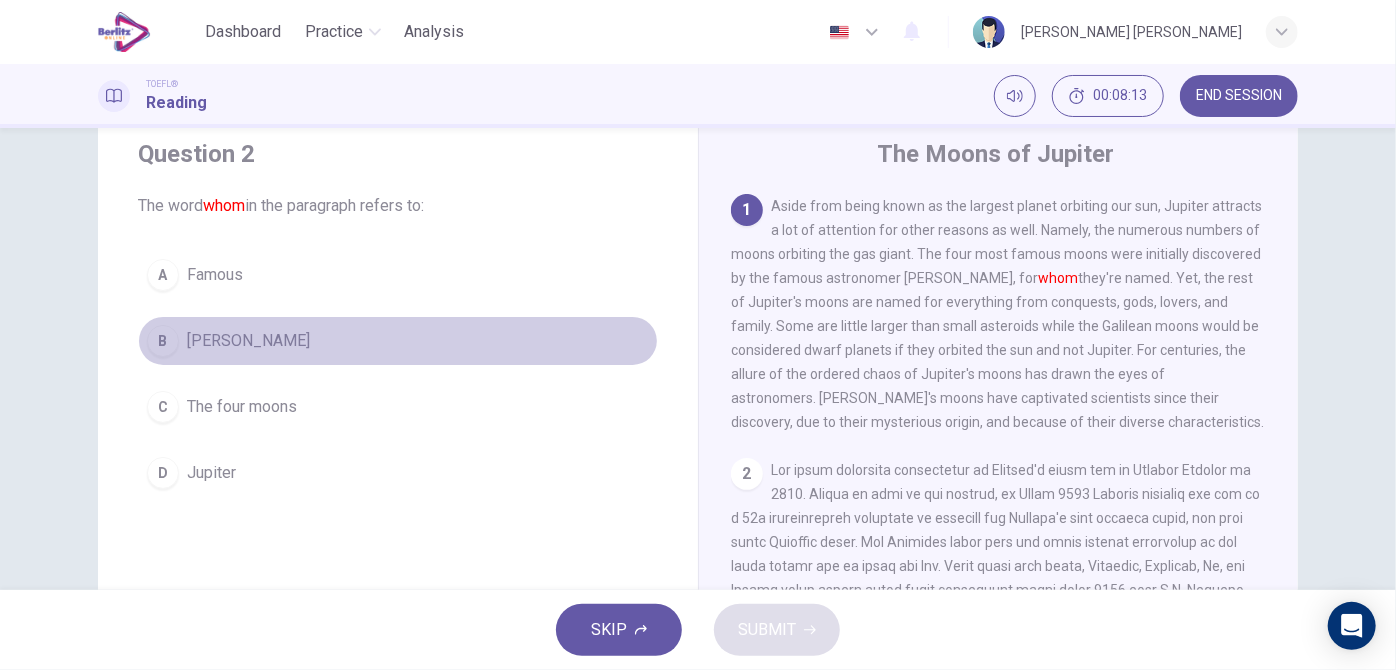 click on "[PERSON_NAME]" at bounding box center [248, 341] 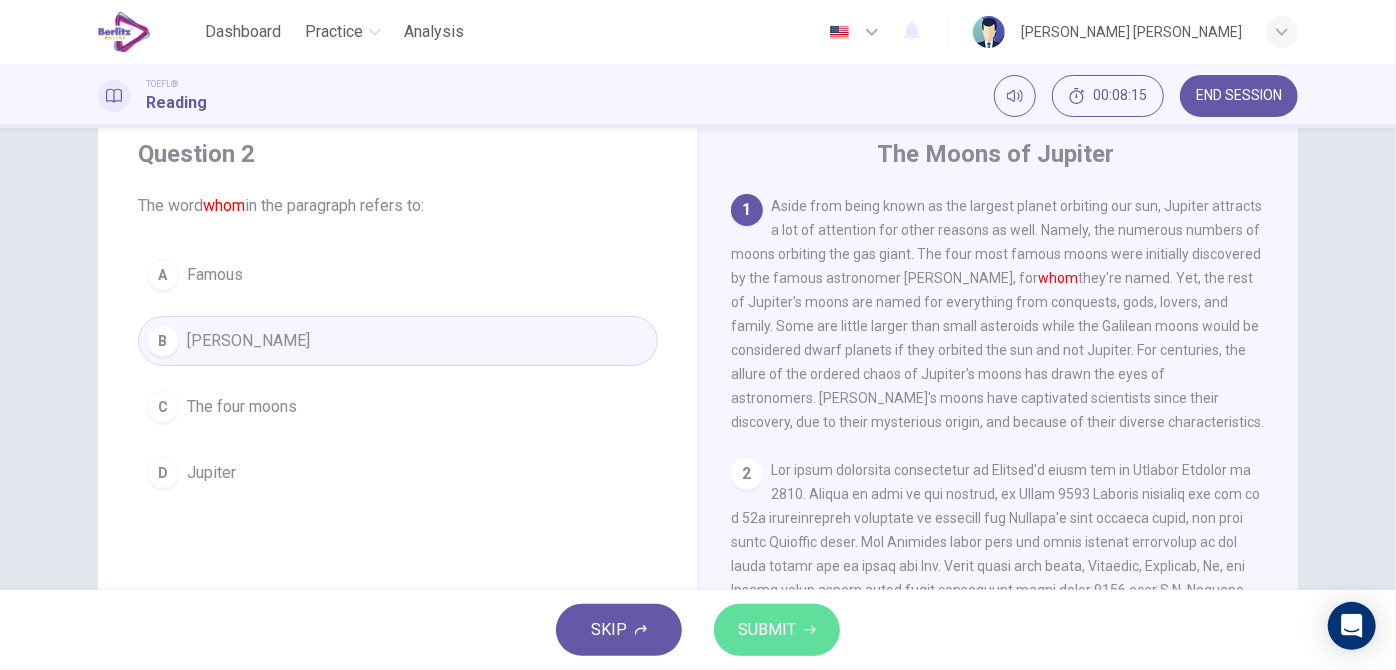 click on "SUBMIT" at bounding box center [767, 630] 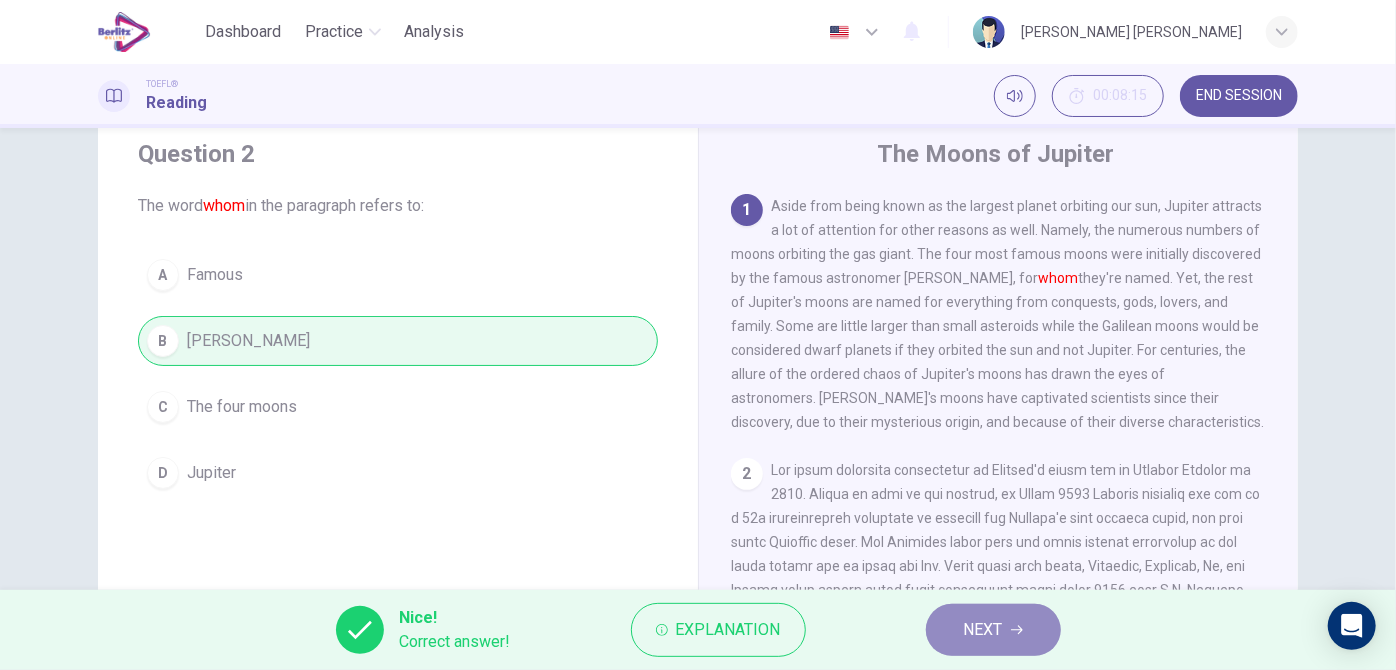 click on "NEXT" at bounding box center (983, 630) 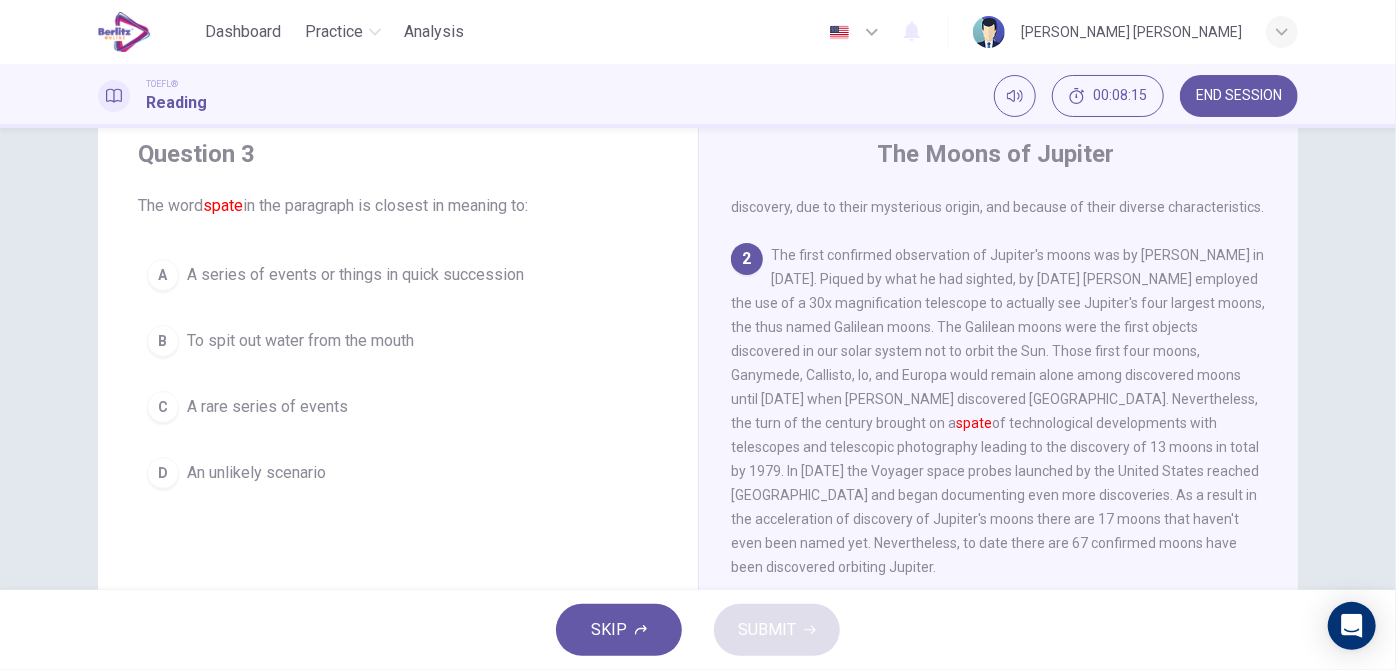 scroll, scrollTop: 217, scrollLeft: 0, axis: vertical 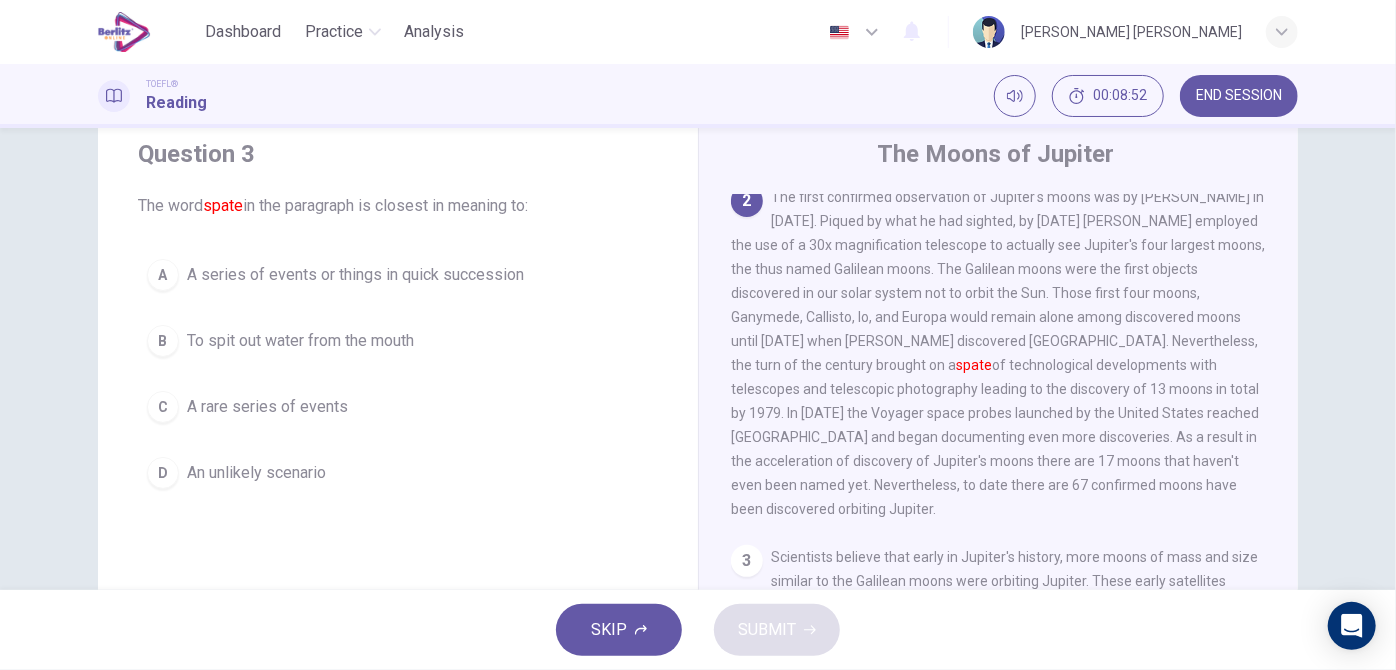 click on "A series of events or things in quick succession" at bounding box center (355, 275) 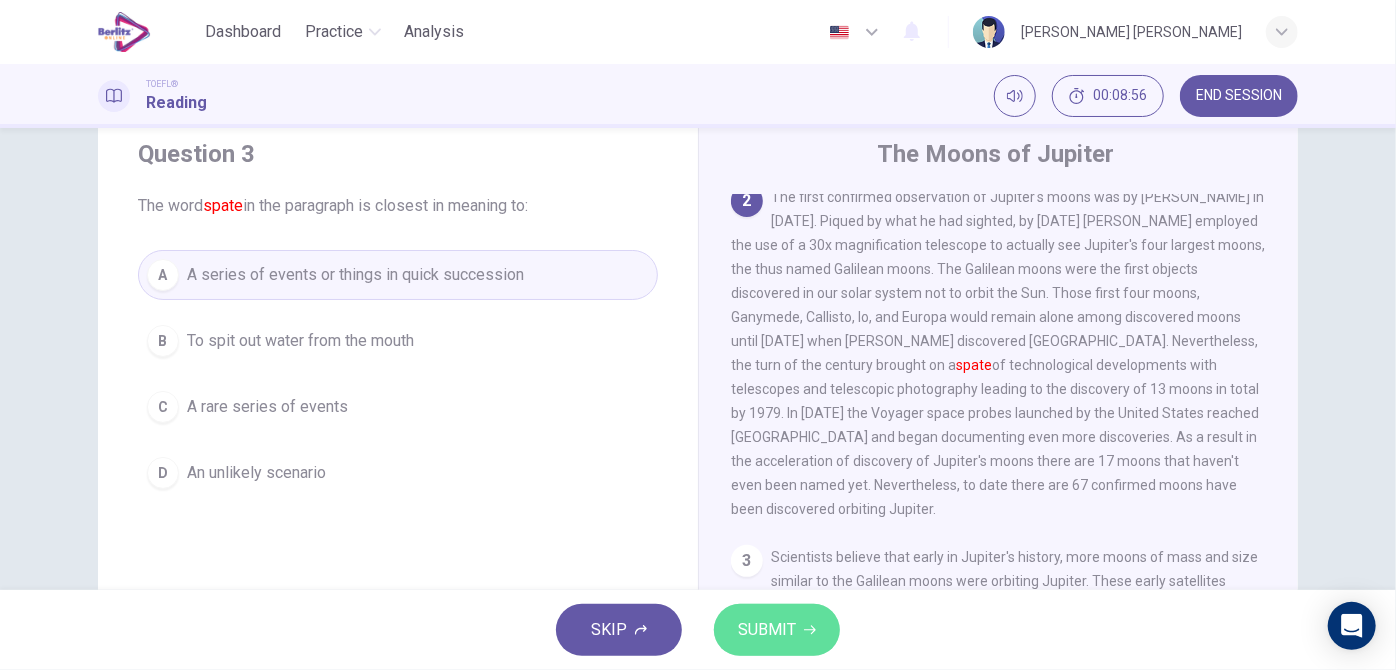 click on "SUBMIT" at bounding box center (767, 630) 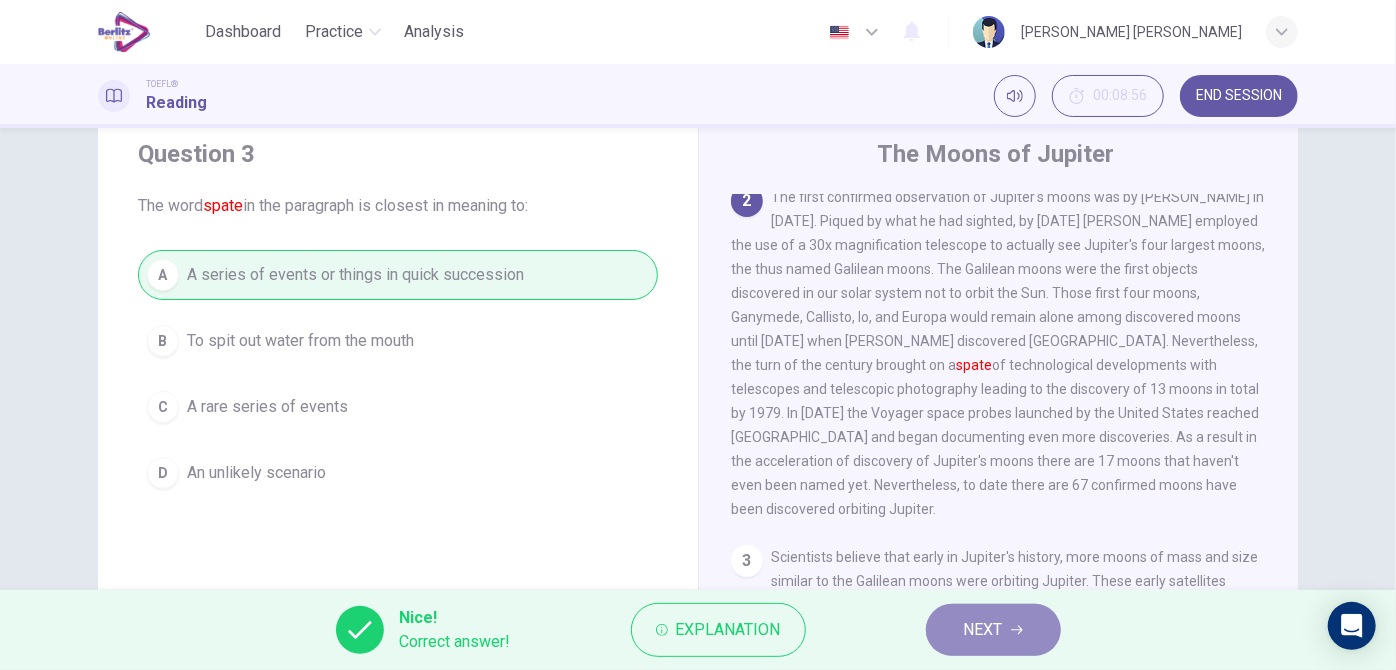 click on "NEXT" at bounding box center [993, 630] 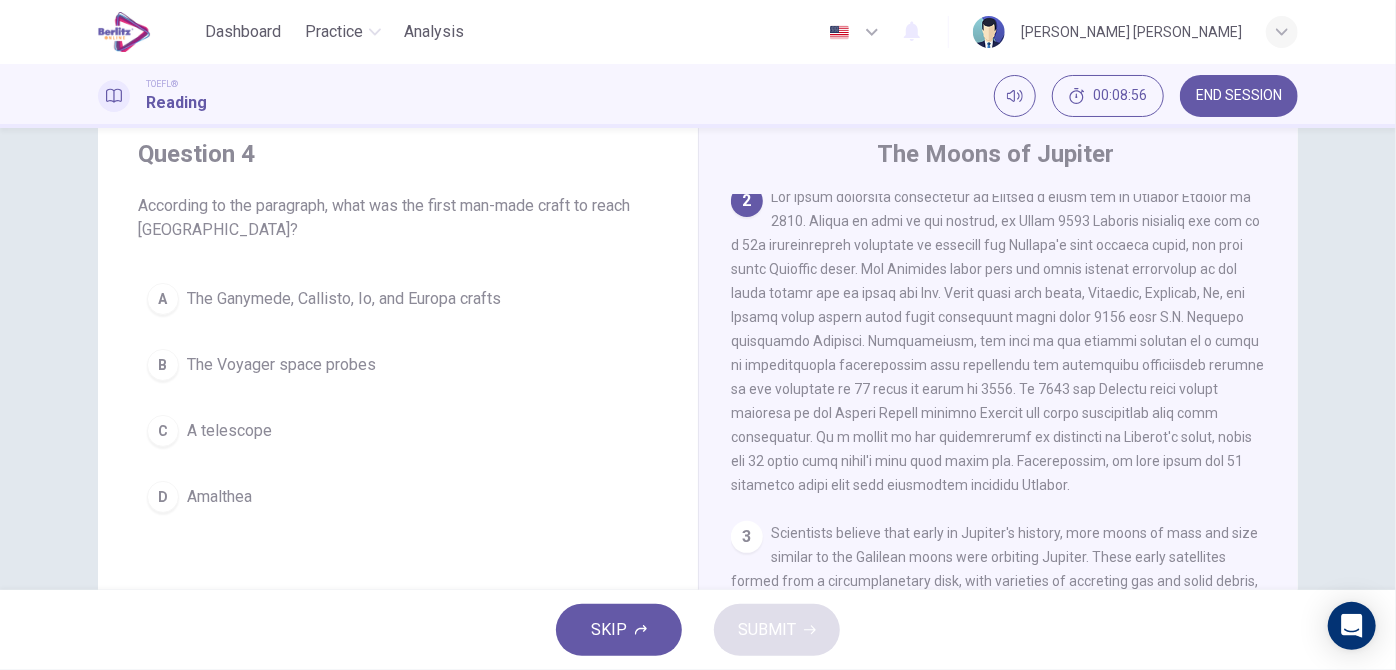 scroll, scrollTop: 271, scrollLeft: 0, axis: vertical 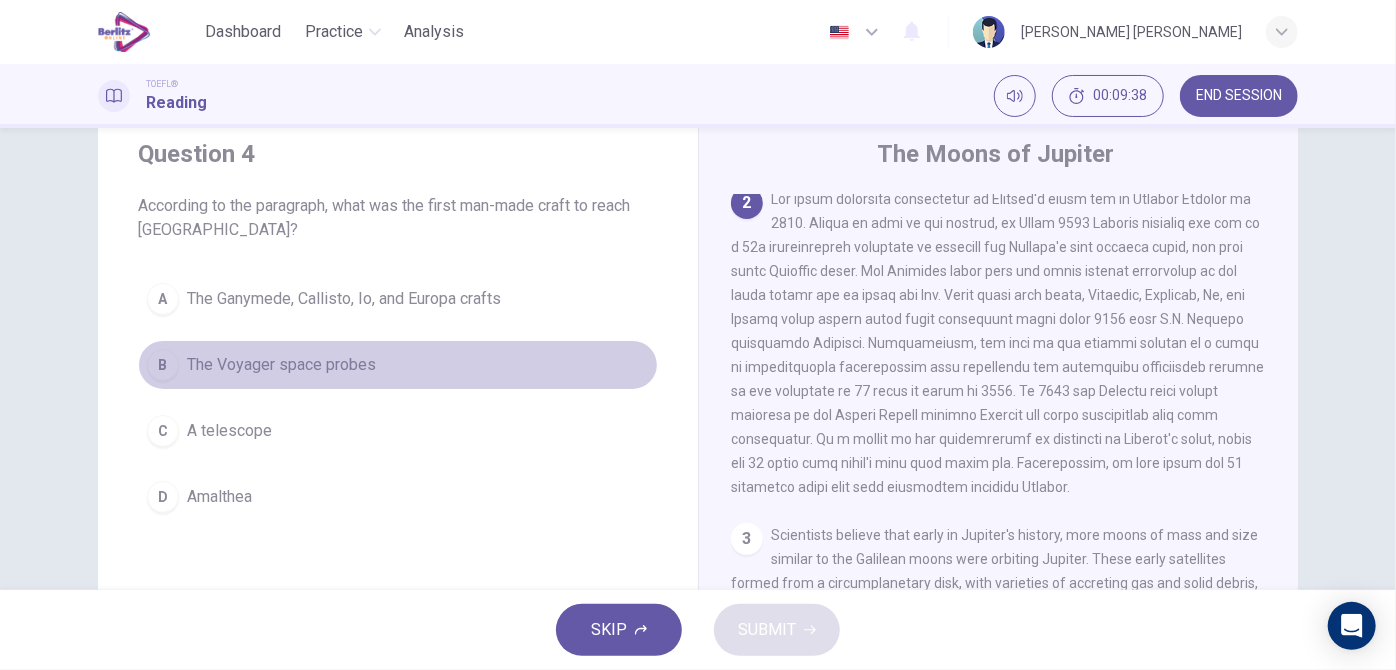 click on "The Voyager space probes" at bounding box center [281, 365] 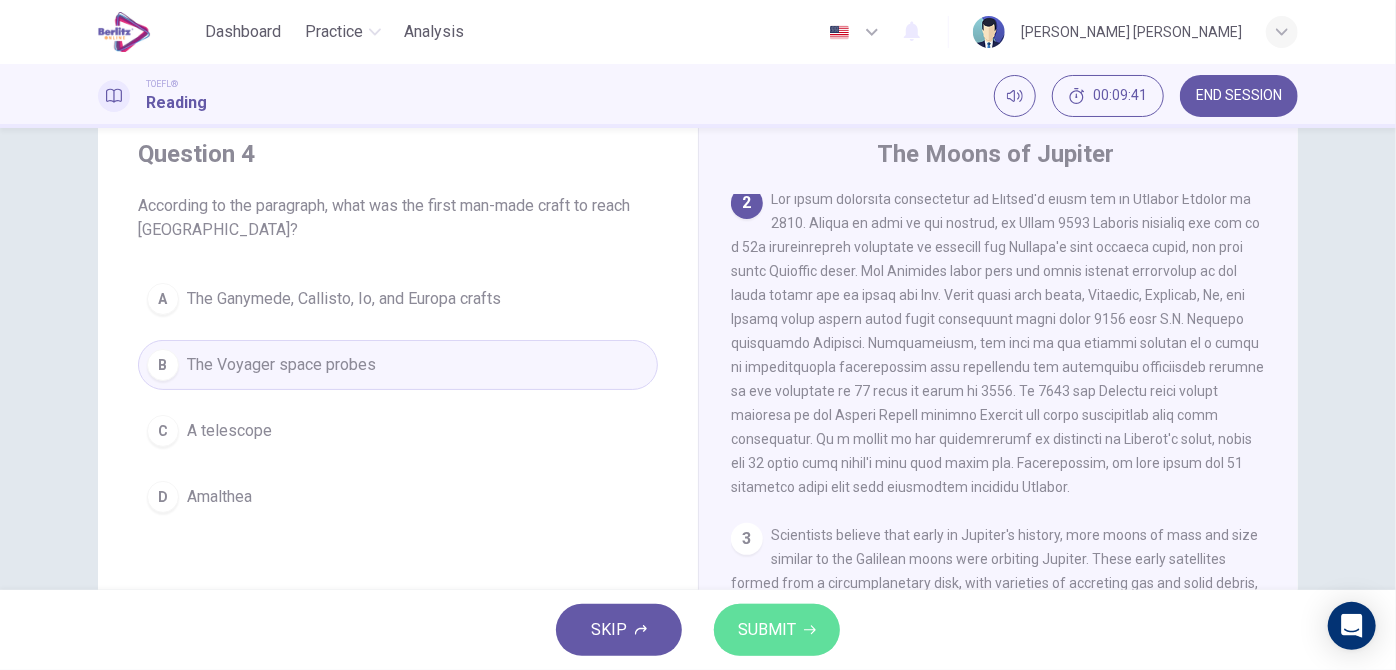 click on "SUBMIT" at bounding box center [767, 630] 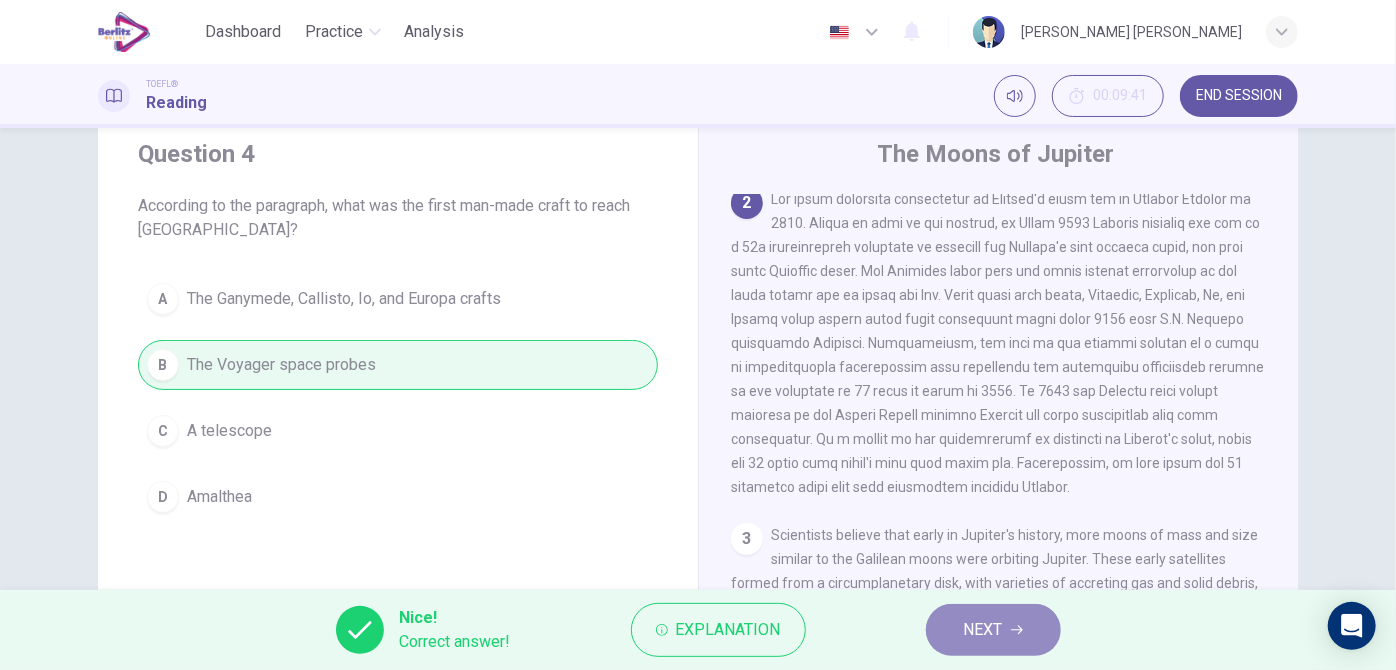 click on "NEXT" at bounding box center (983, 630) 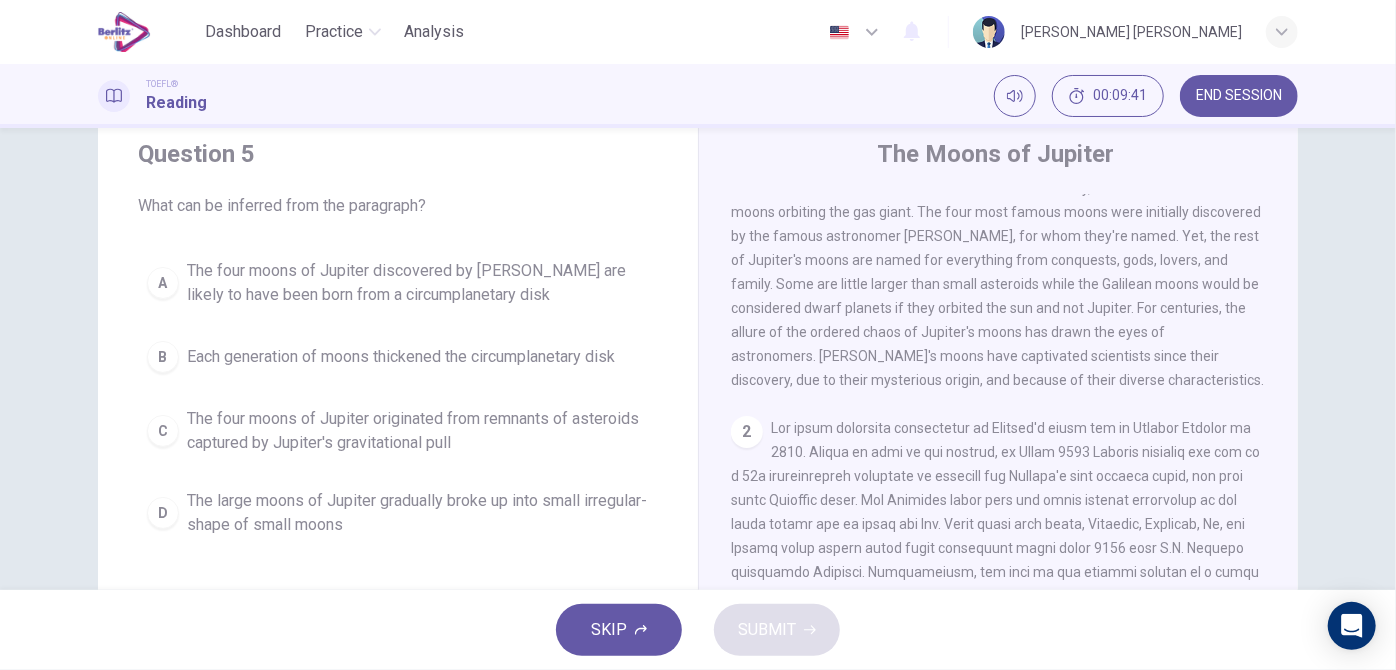 scroll, scrollTop: 0, scrollLeft: 0, axis: both 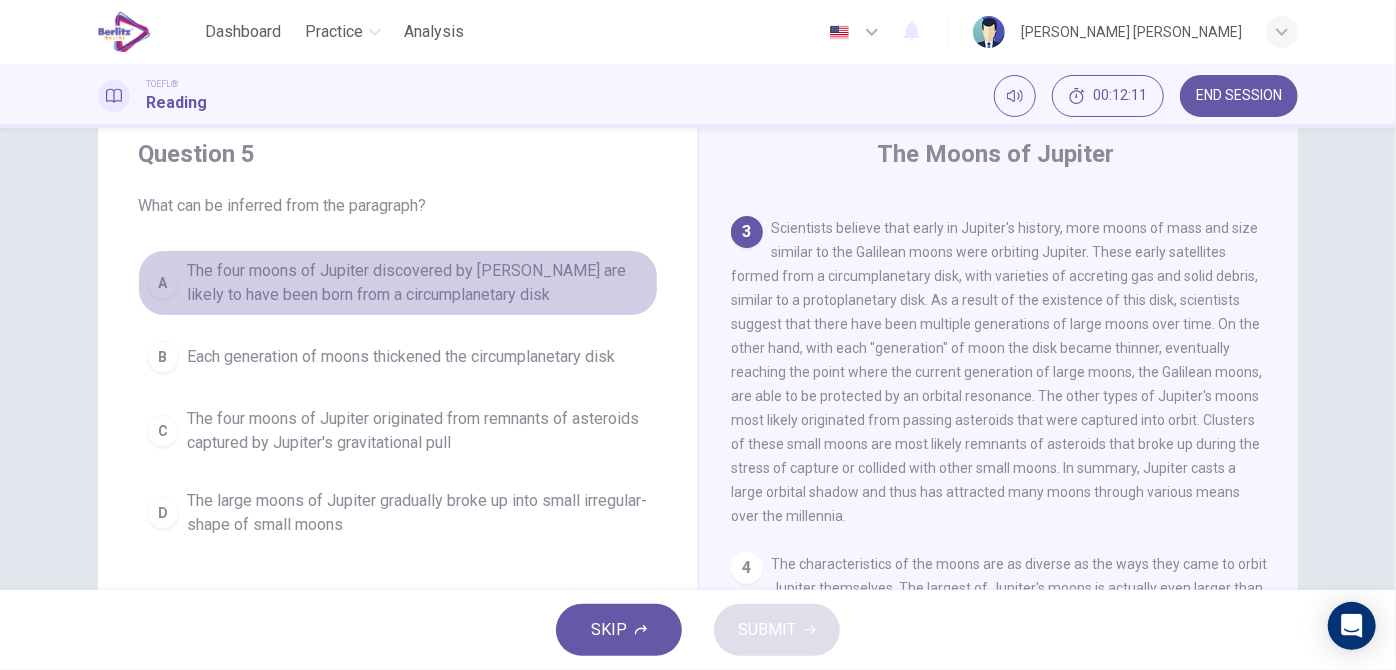 click on "The four moons of Jupiter discovered by [PERSON_NAME] are likely to have been born from a circumplanetary disk" at bounding box center (418, 283) 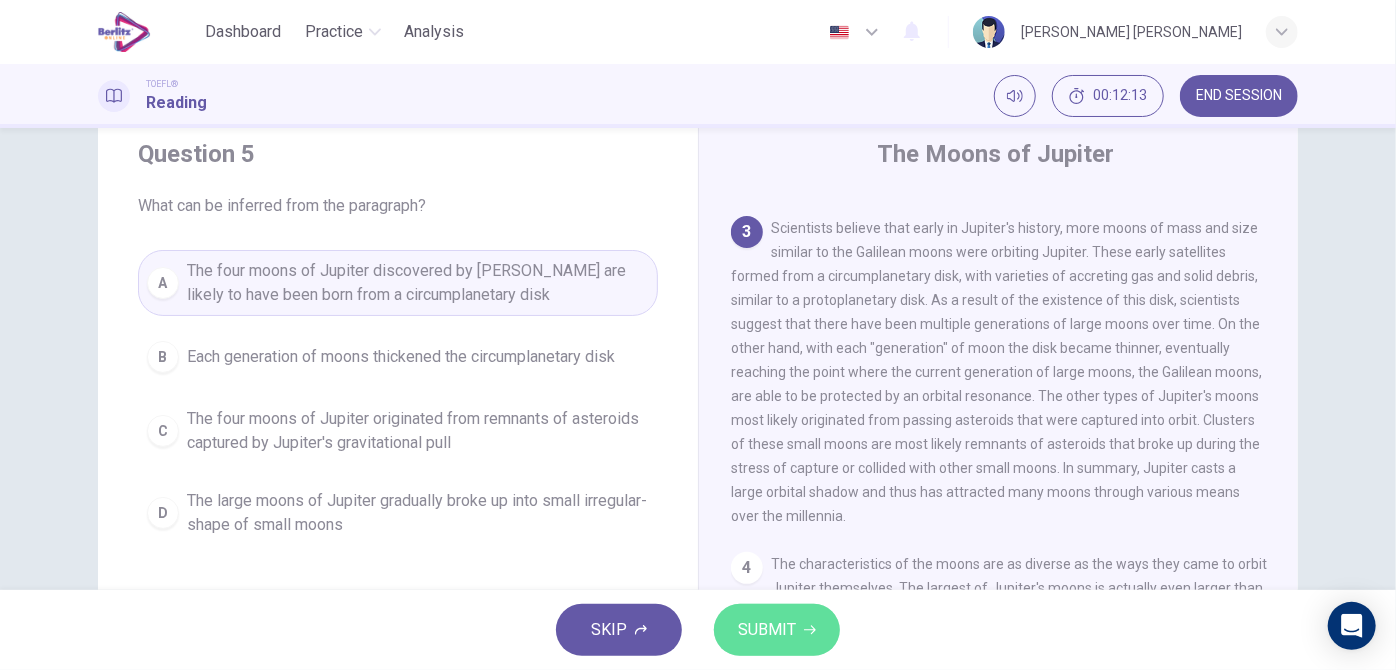 click on "SUBMIT" at bounding box center (767, 630) 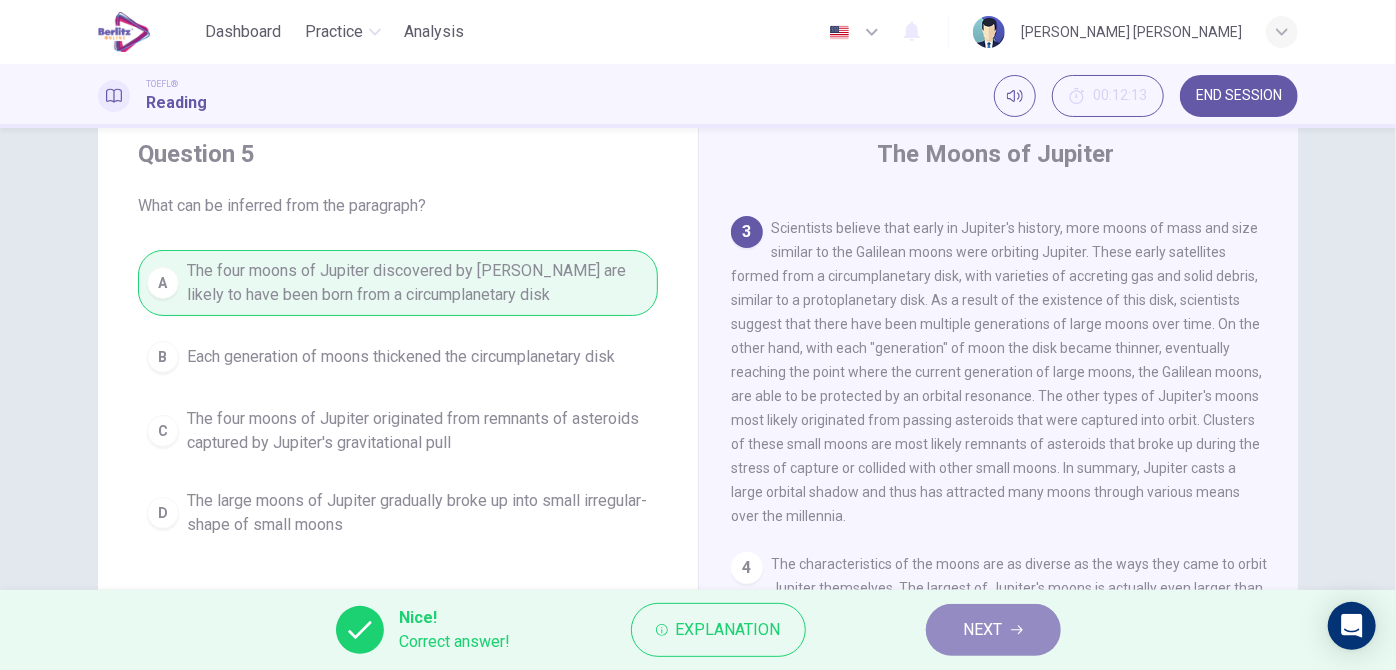 click on "NEXT" at bounding box center [993, 630] 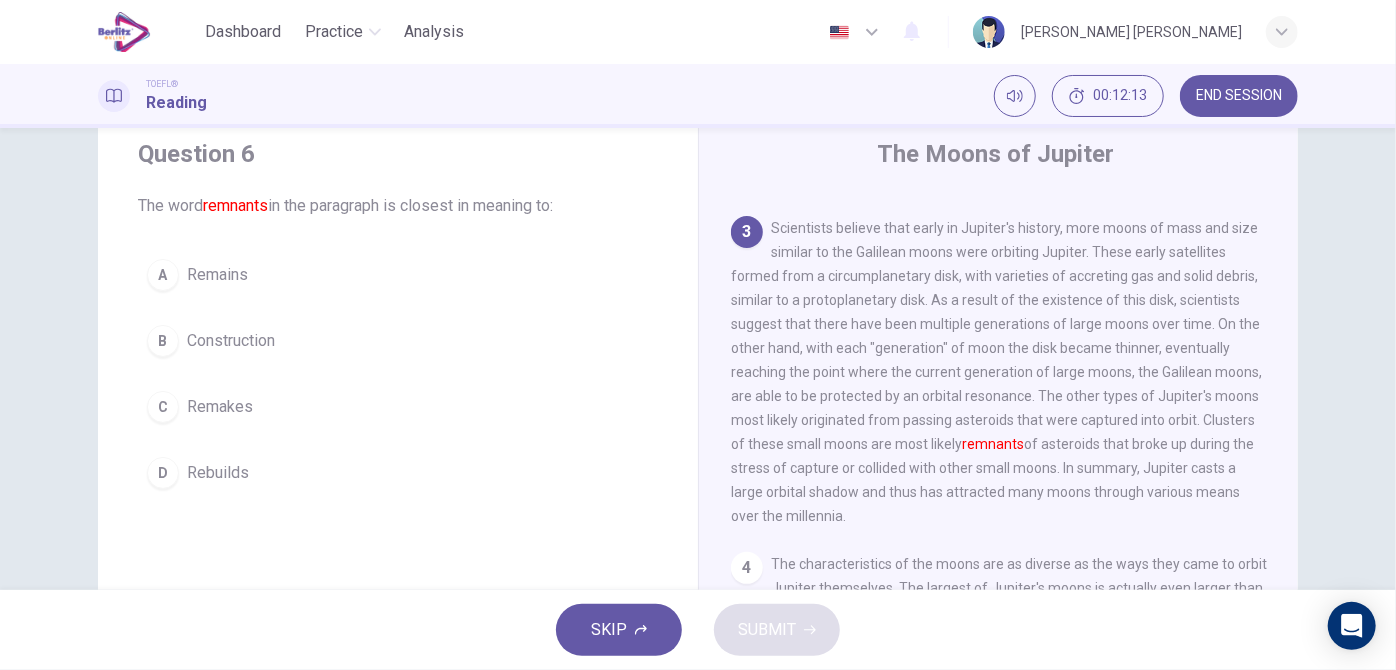 scroll, scrollTop: 616, scrollLeft: 0, axis: vertical 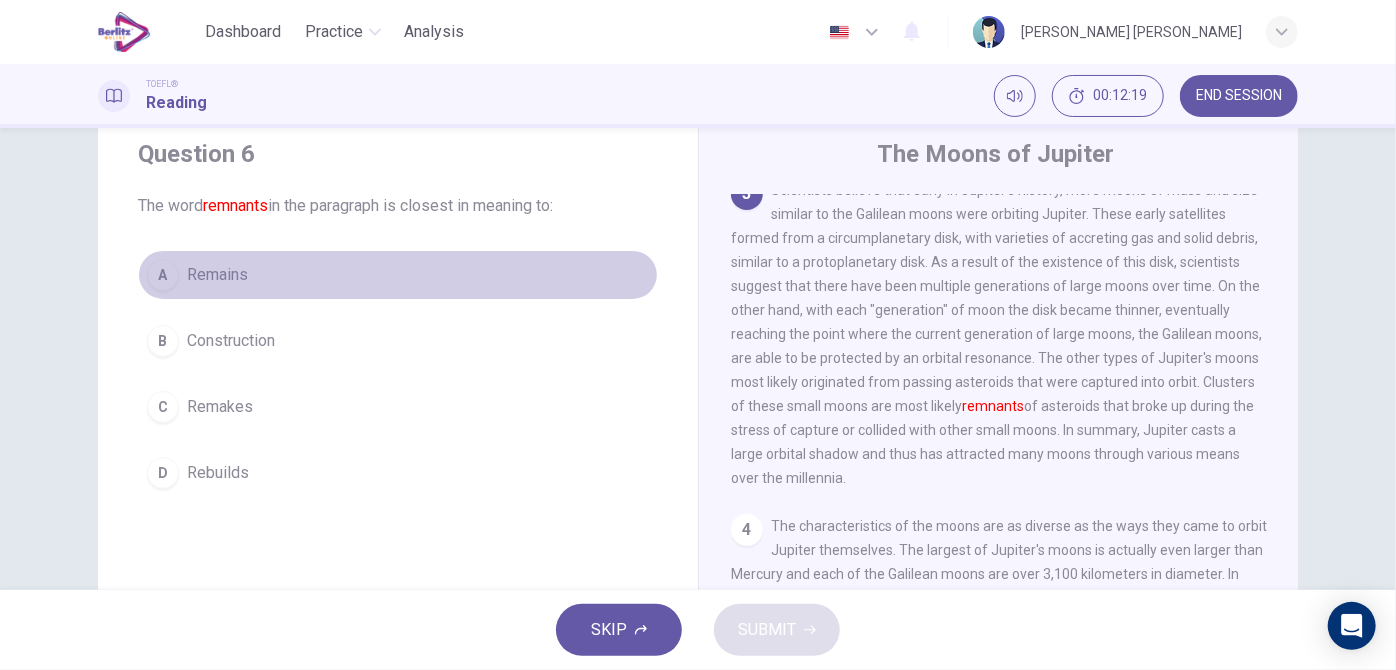 click on "Remains" at bounding box center [217, 275] 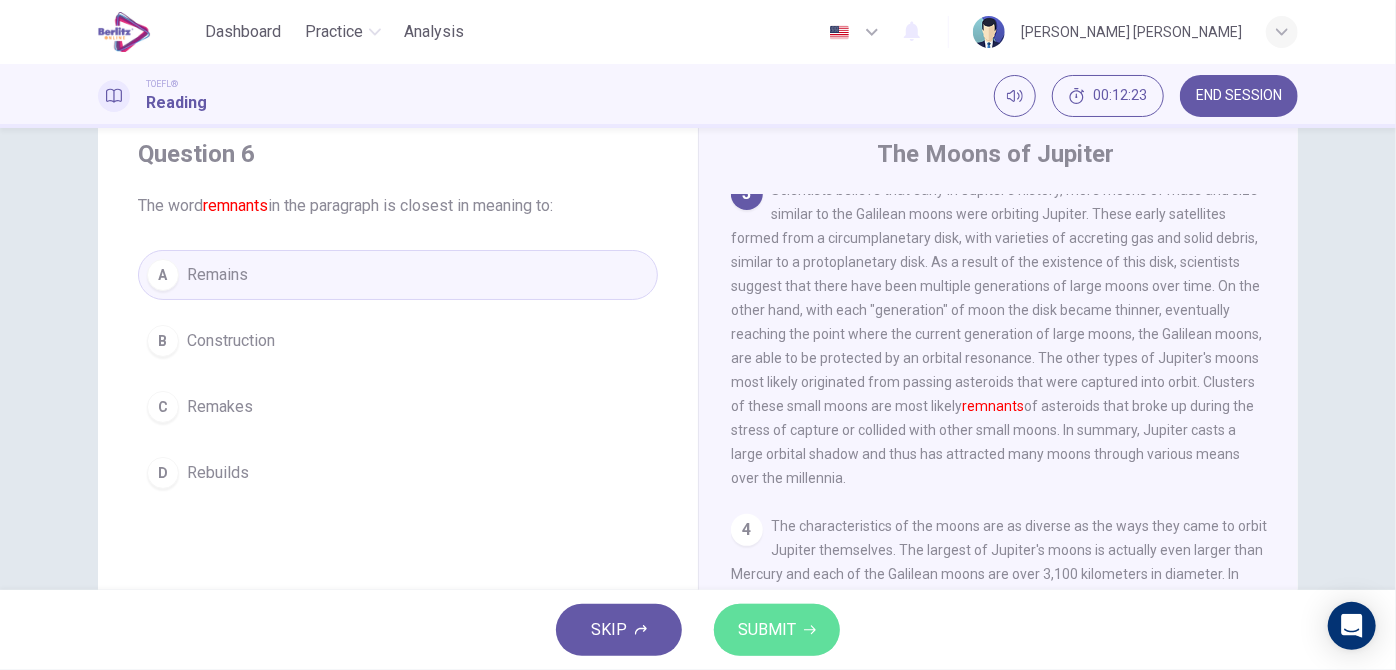 click on "SUBMIT" at bounding box center (767, 630) 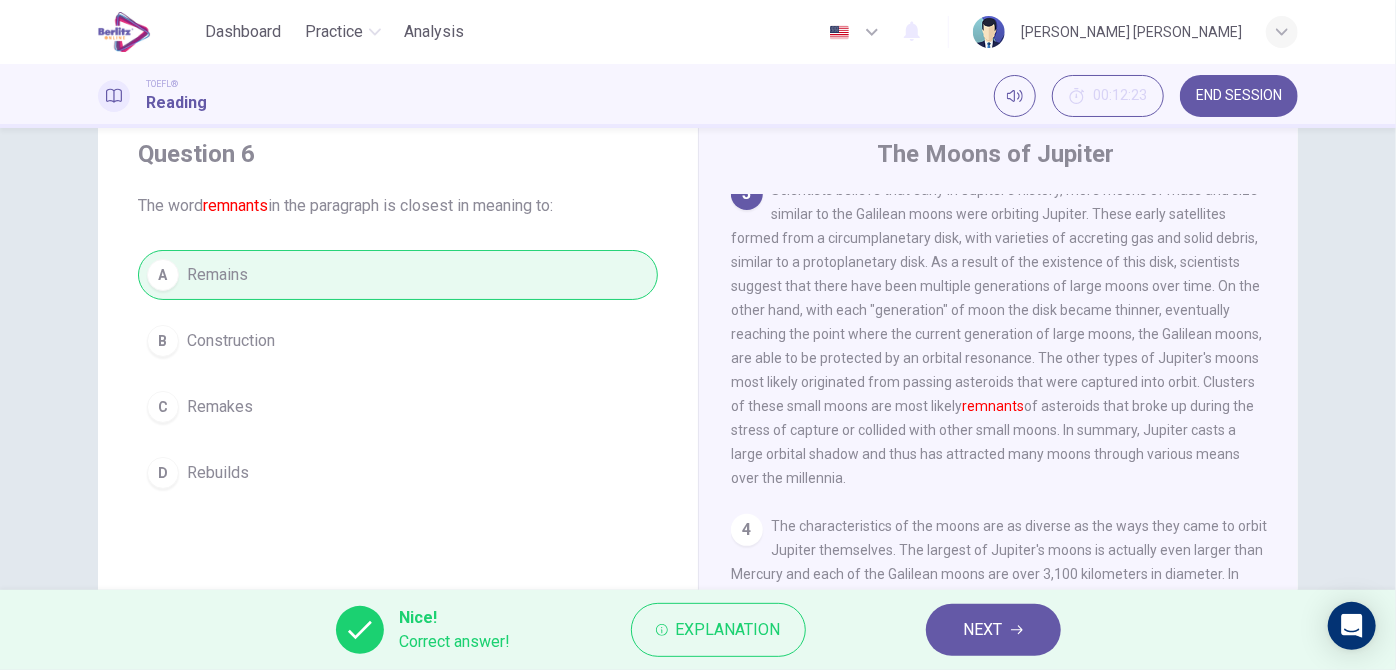 click on "NEXT" at bounding box center (993, 630) 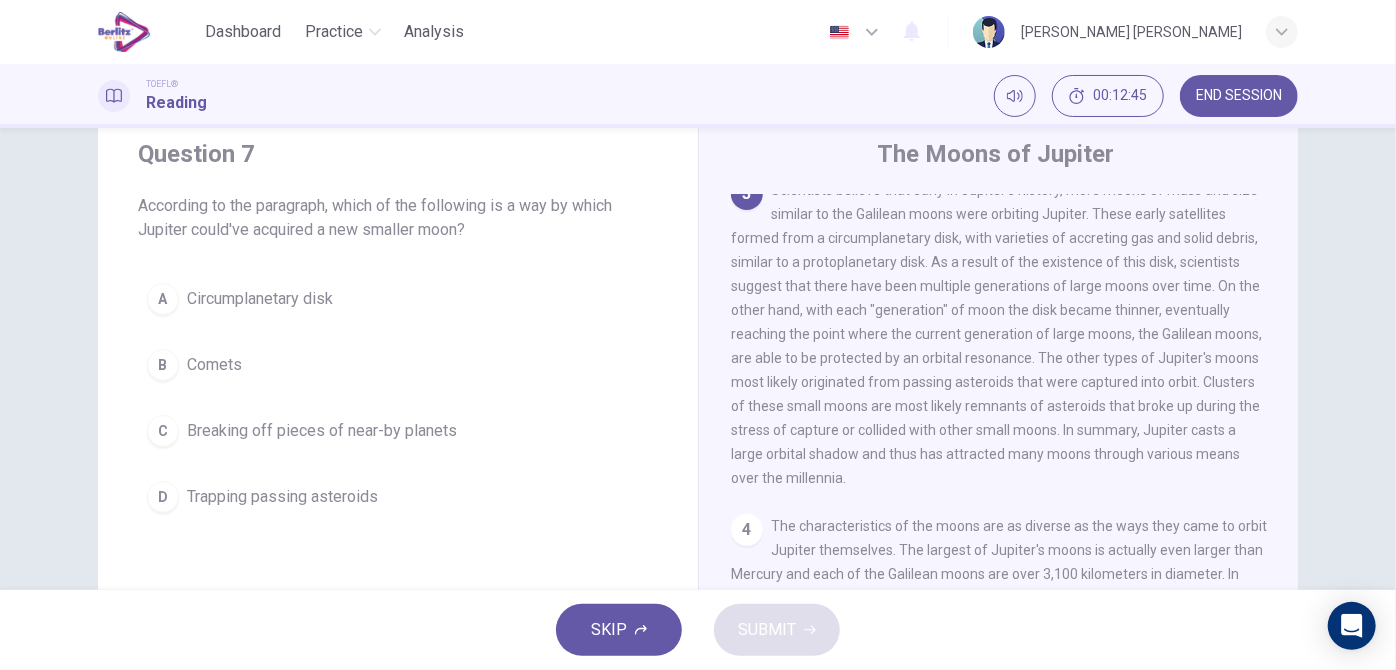 click on "Trapping passing asteroids" at bounding box center [282, 497] 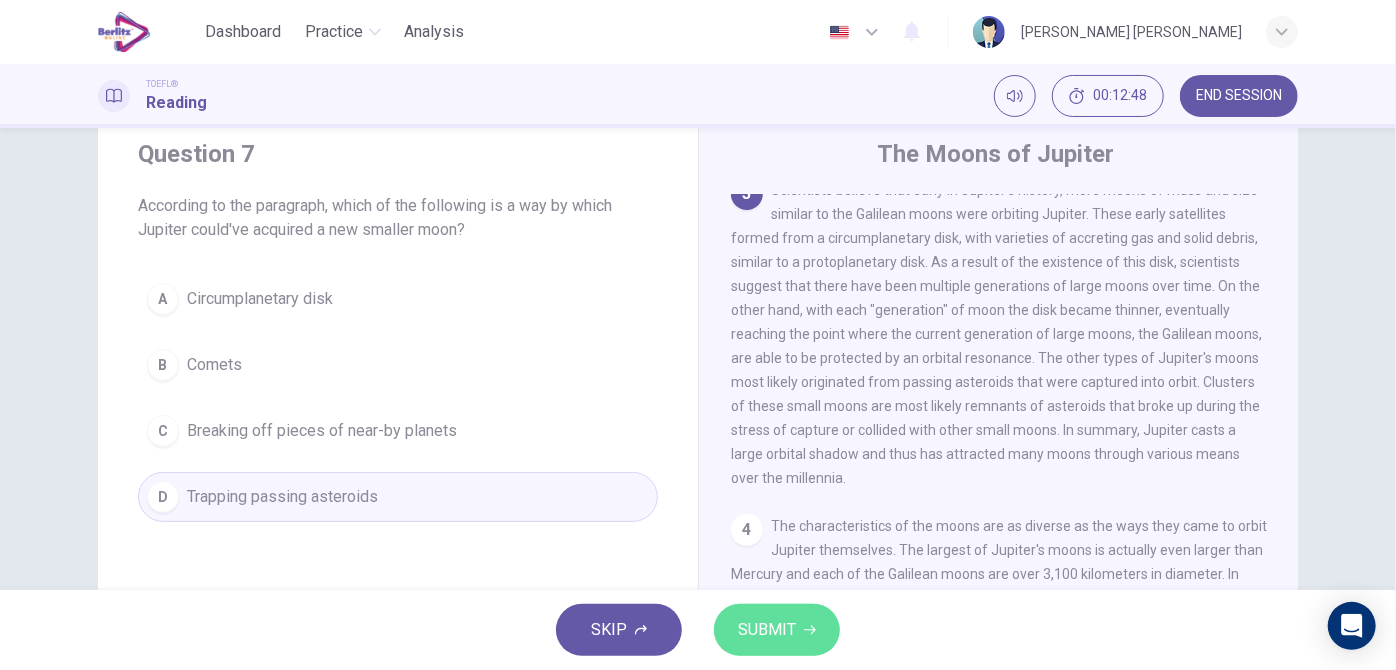 click on "SUBMIT" at bounding box center [767, 630] 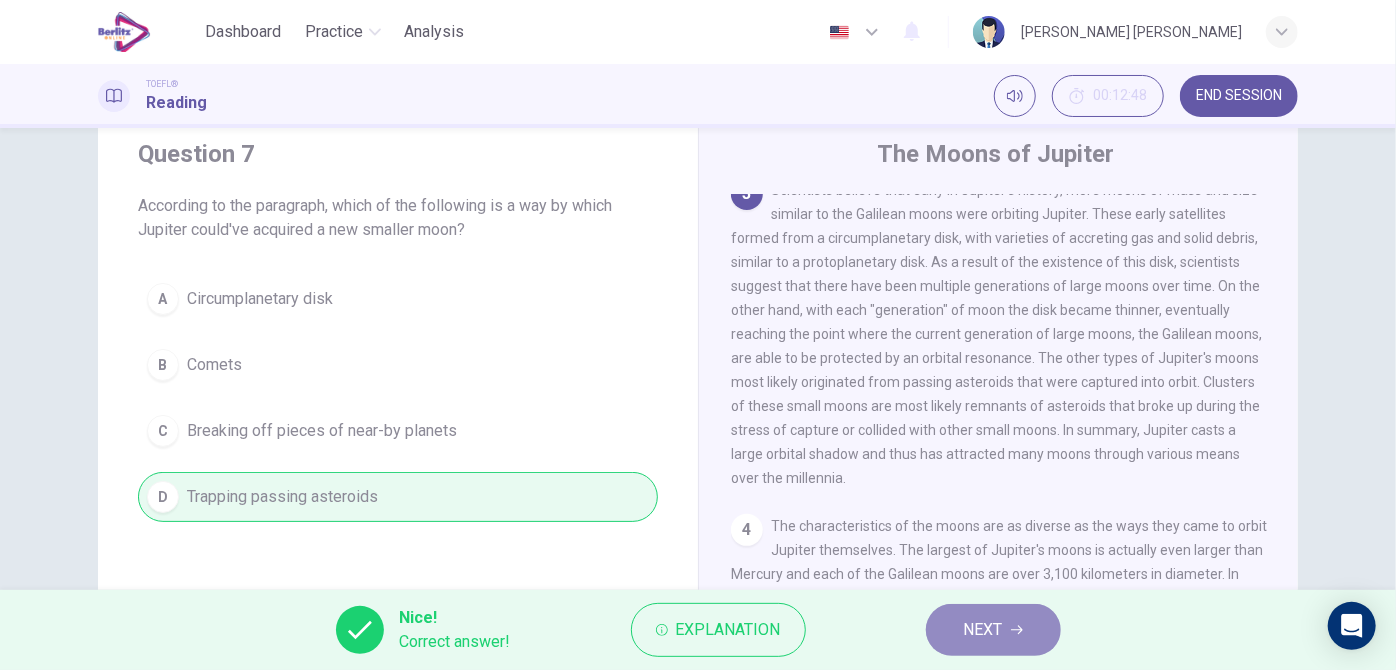 click on "NEXT" at bounding box center [993, 630] 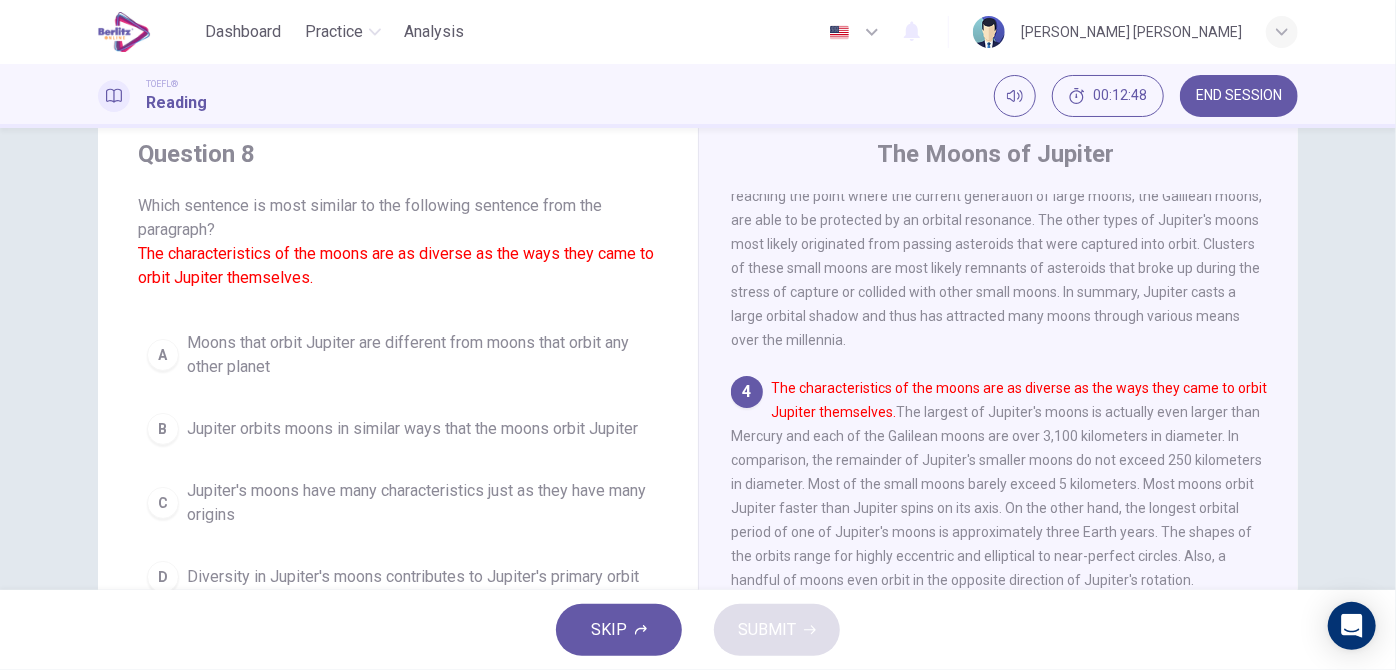 scroll, scrollTop: 834, scrollLeft: 0, axis: vertical 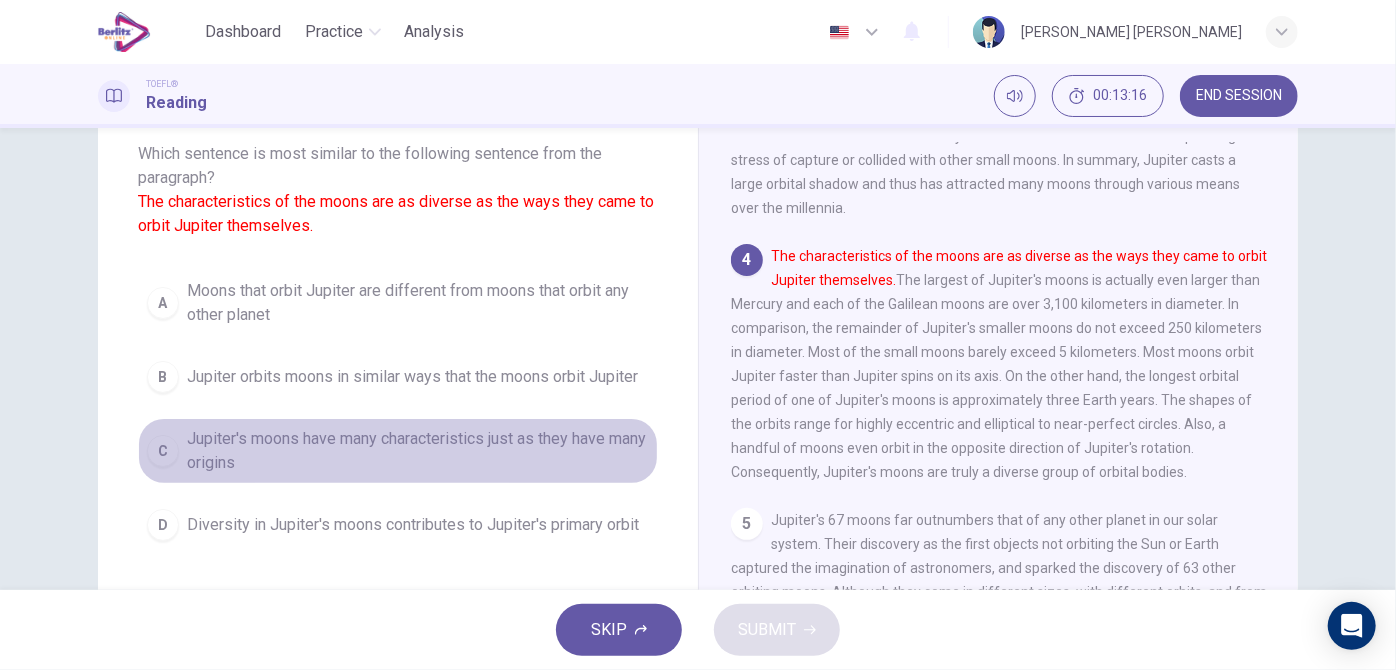 click on "Jupiter's moons have many characteristics just as they have many origins" at bounding box center [418, 451] 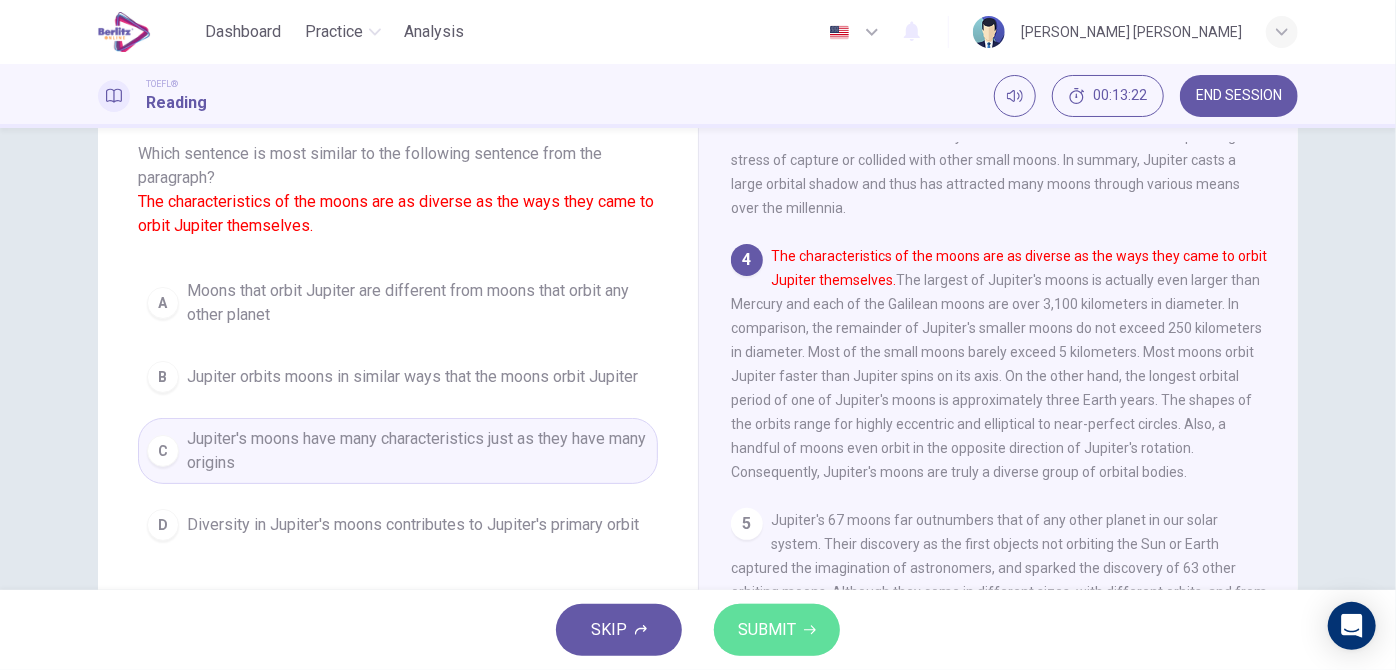 click on "SUBMIT" at bounding box center [767, 630] 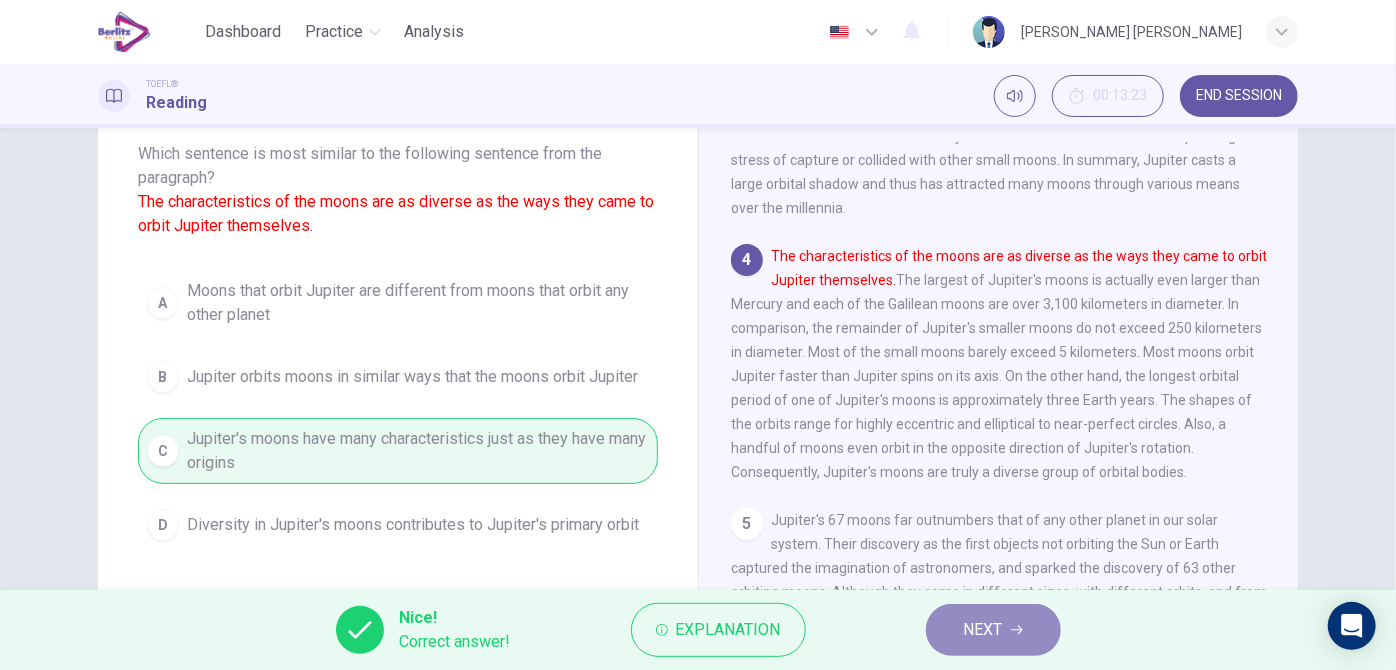click on "NEXT" at bounding box center (983, 630) 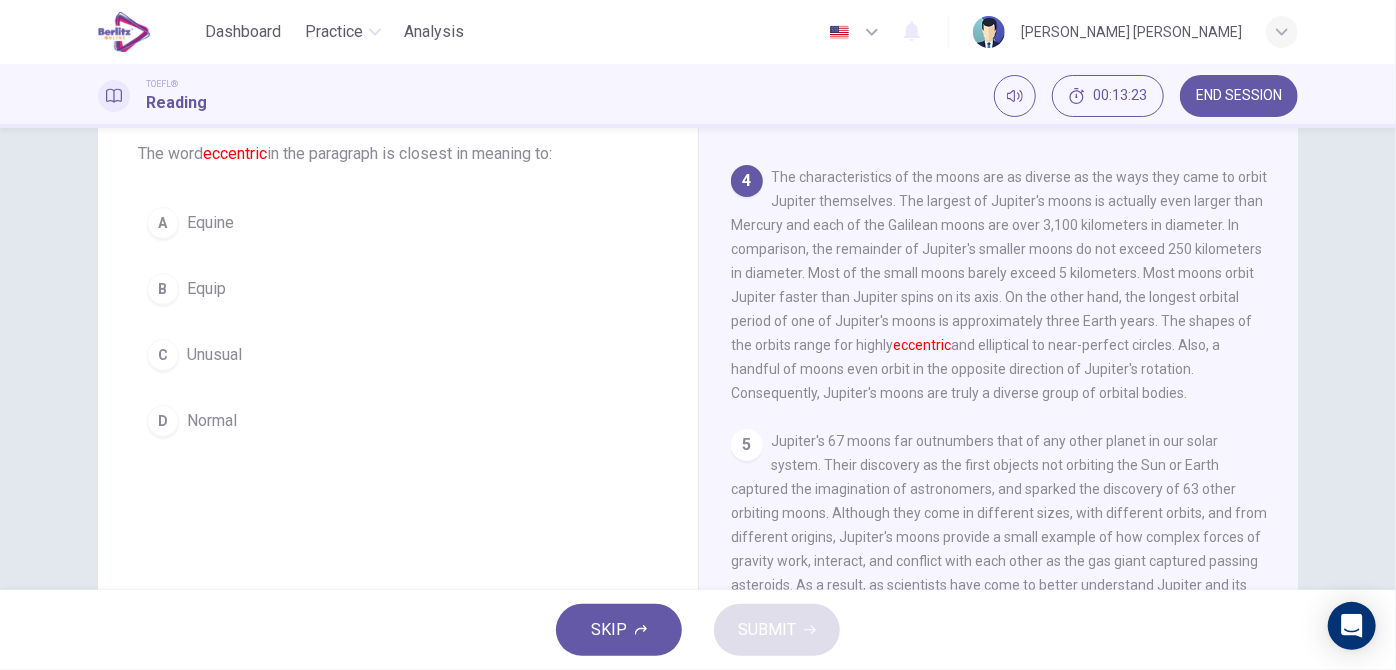 scroll, scrollTop: 954, scrollLeft: 0, axis: vertical 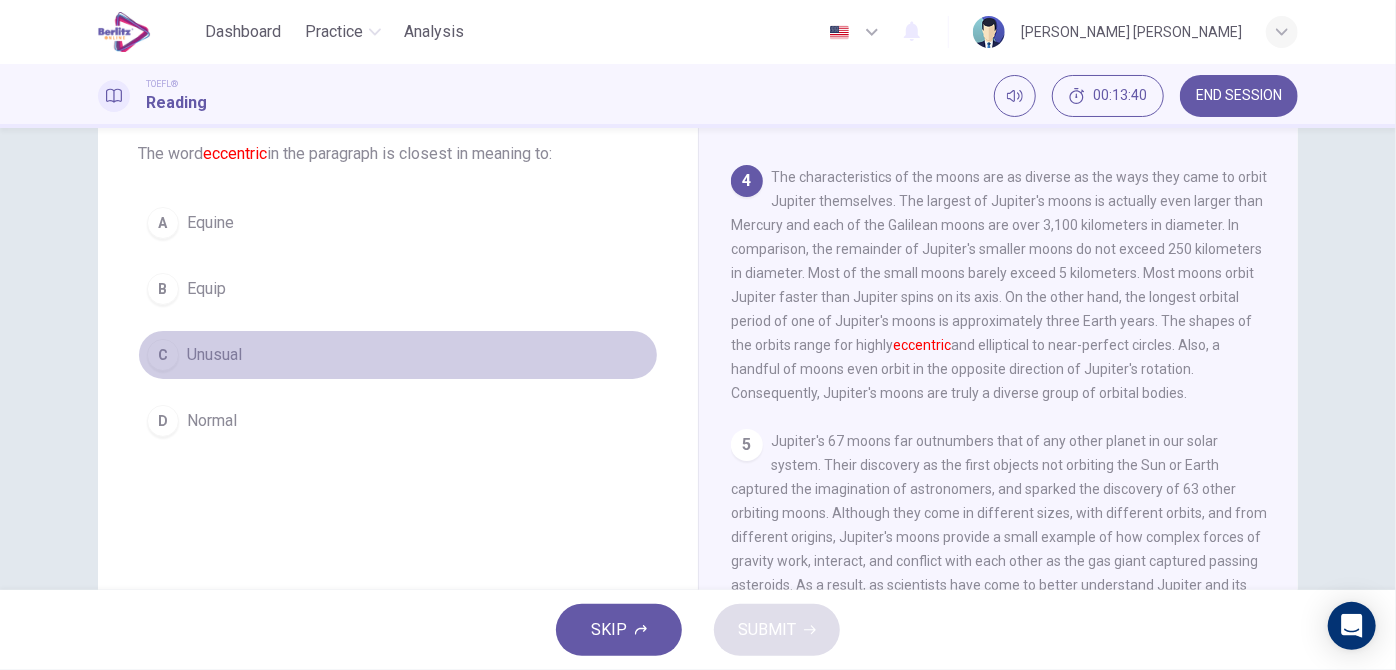 click on "Unusual" at bounding box center [214, 355] 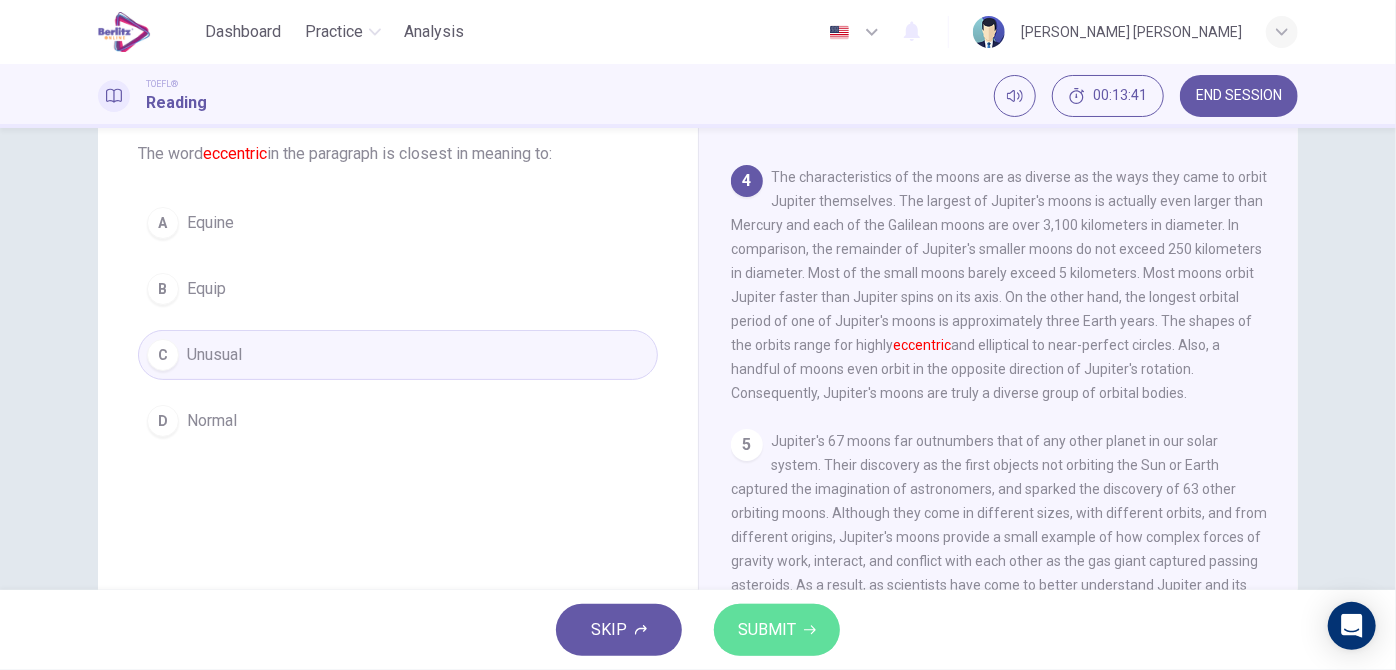 click on "SUBMIT" at bounding box center [767, 630] 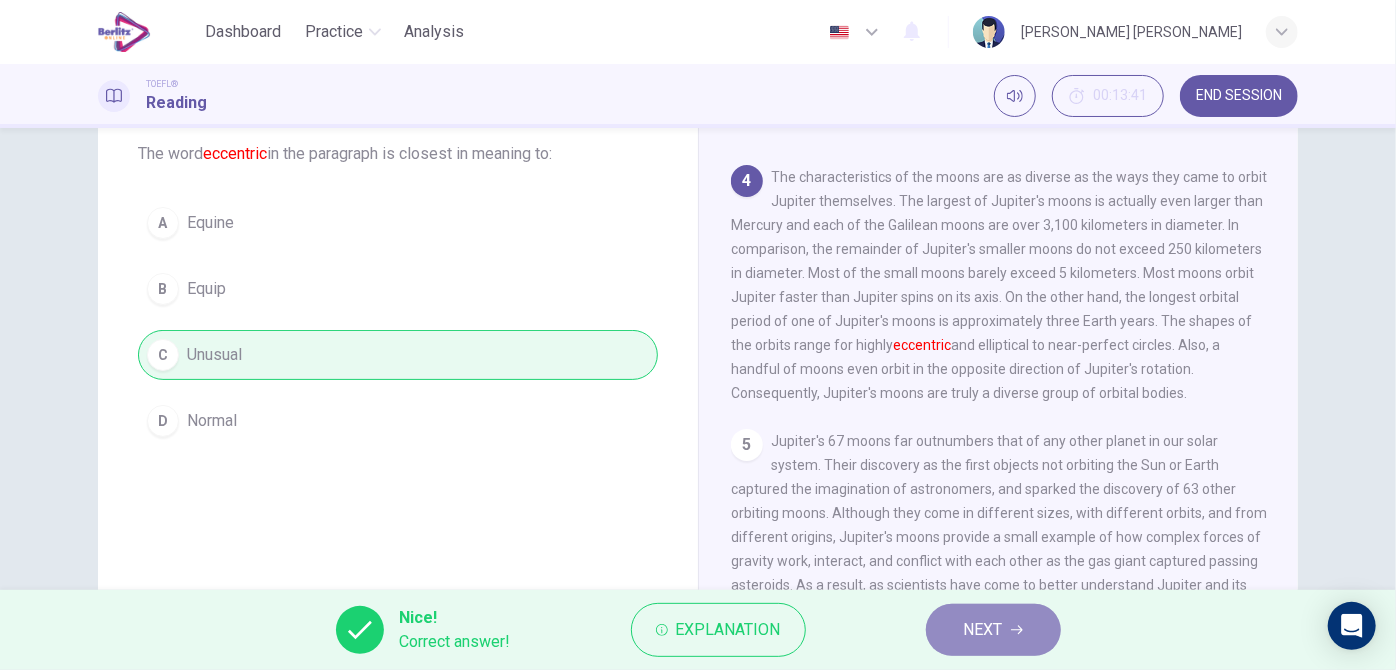 click on "NEXT" at bounding box center [983, 630] 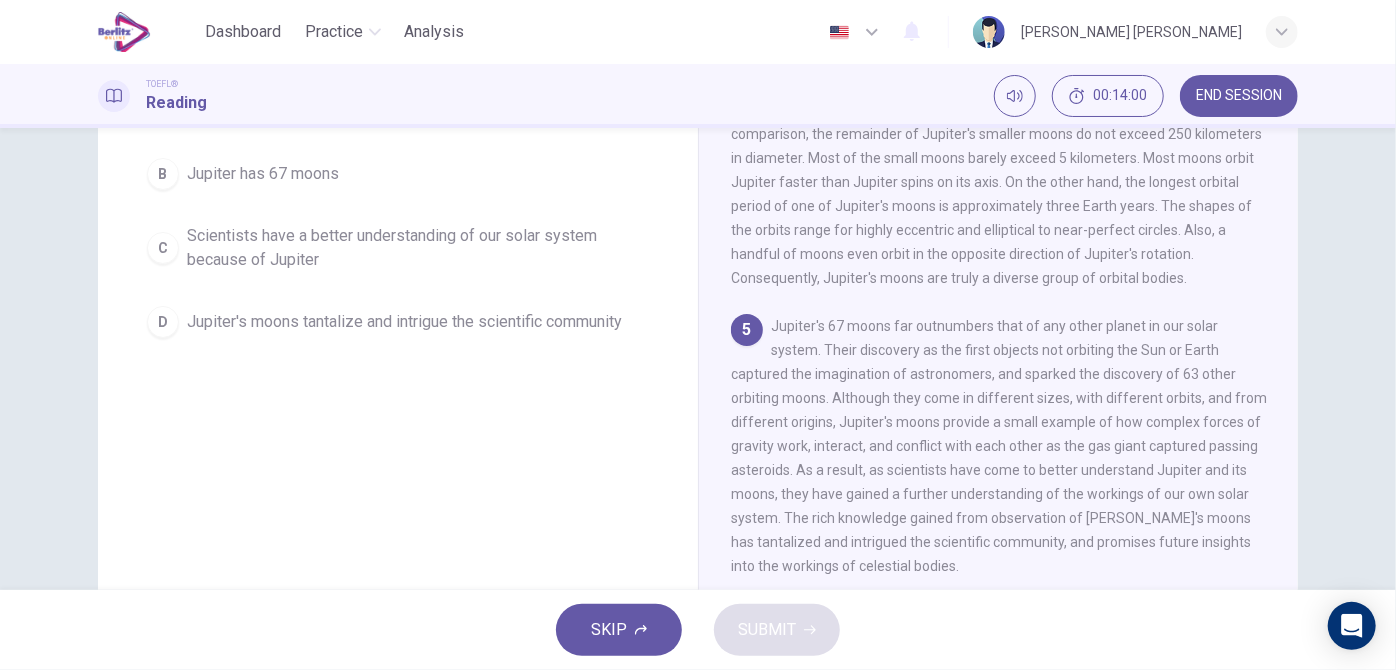 scroll, scrollTop: 248, scrollLeft: 0, axis: vertical 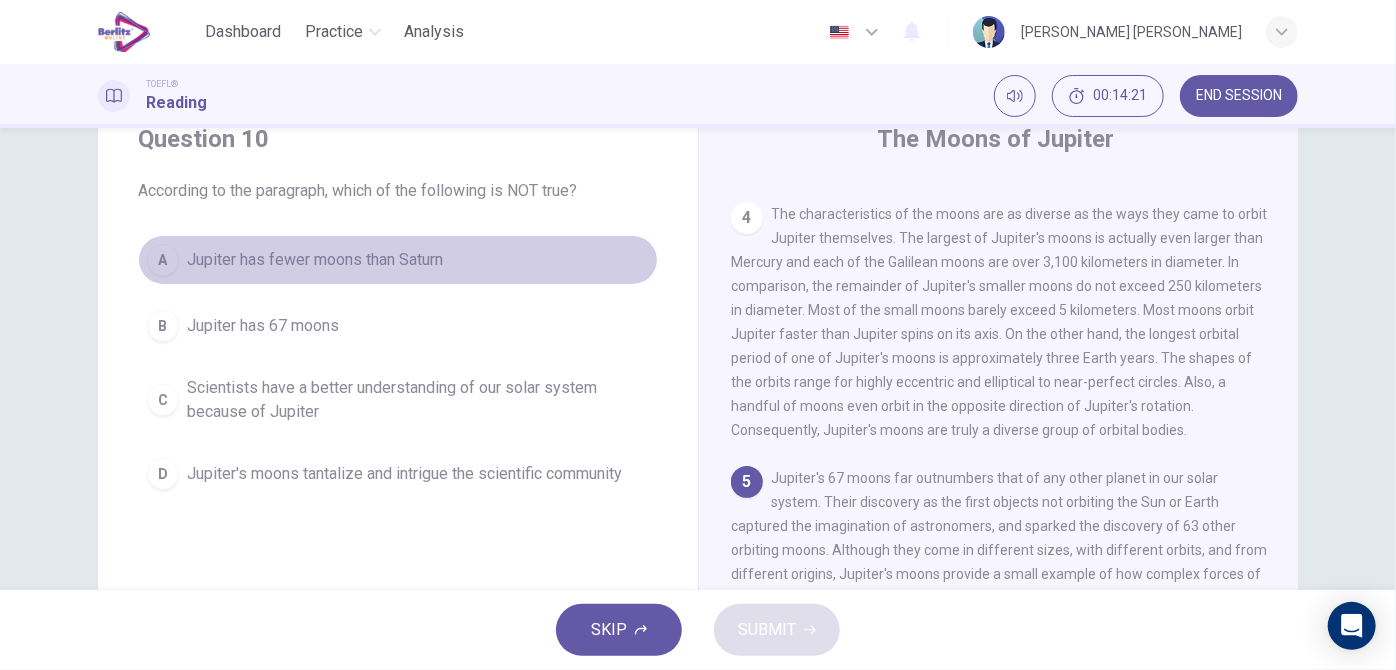 click on "Jupiter has fewer moons than Saturn" at bounding box center [315, 260] 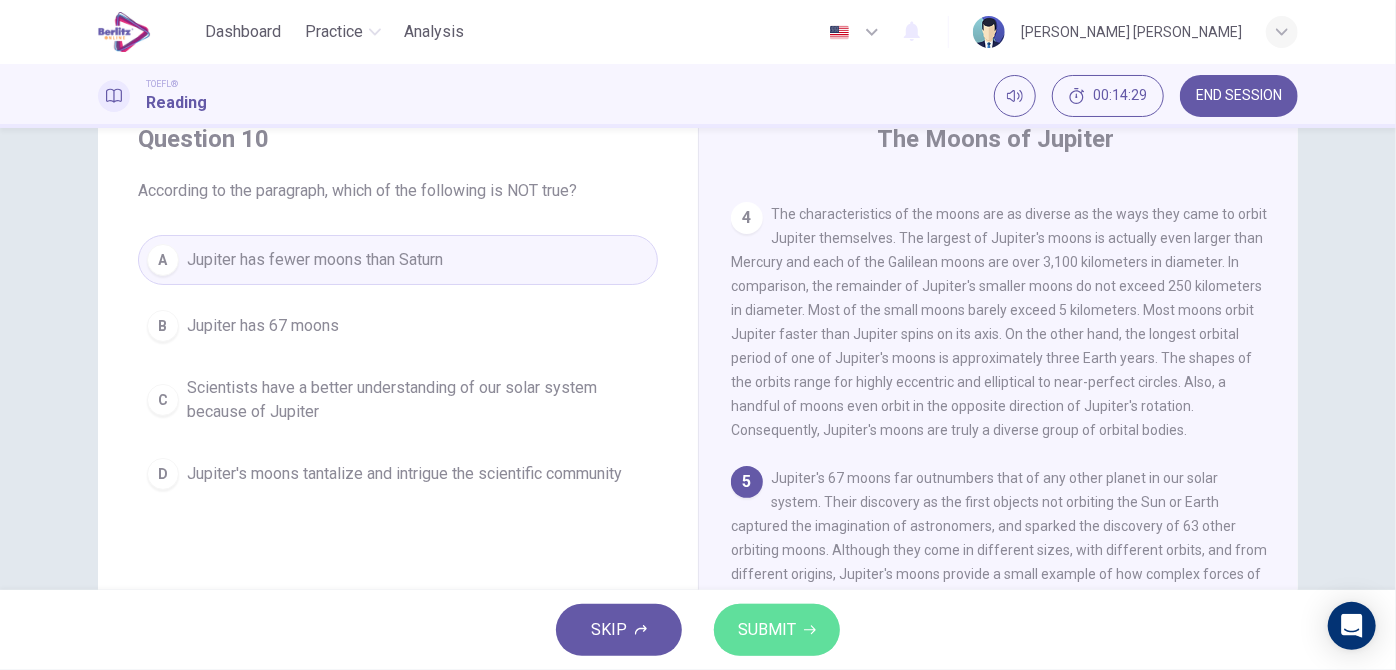 click on "SUBMIT" at bounding box center (767, 630) 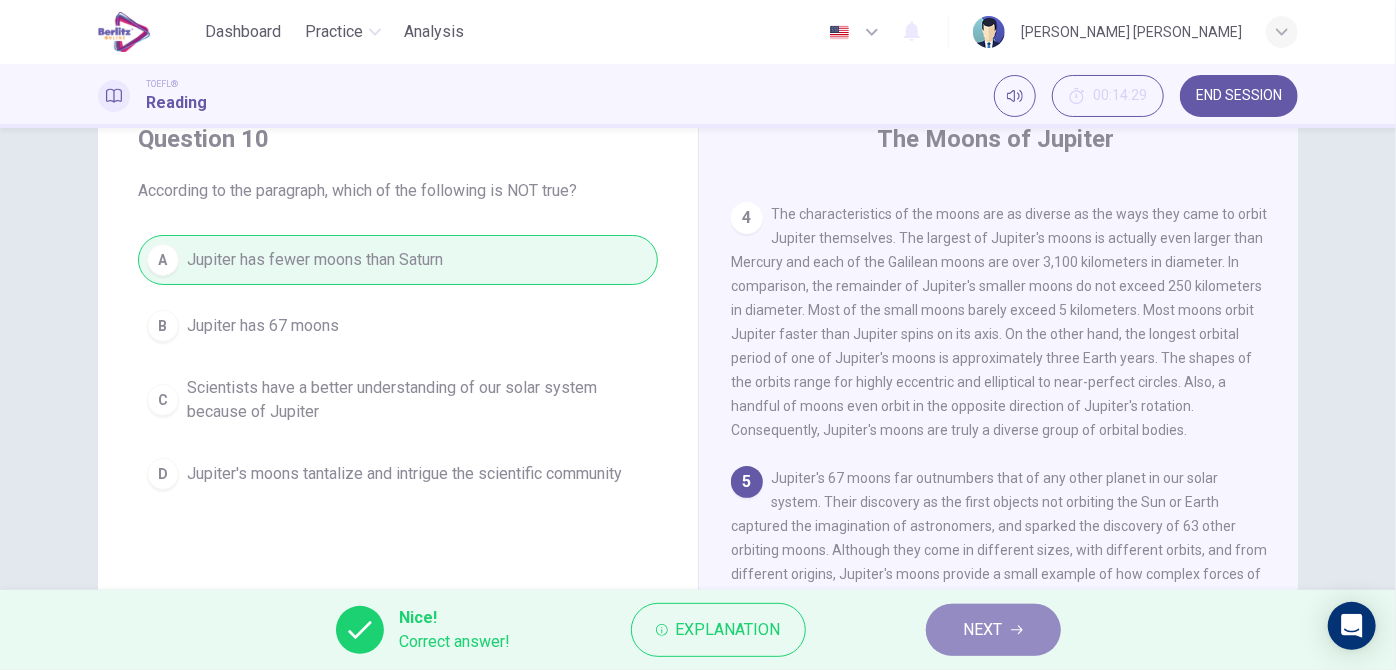 click on "NEXT" at bounding box center (983, 630) 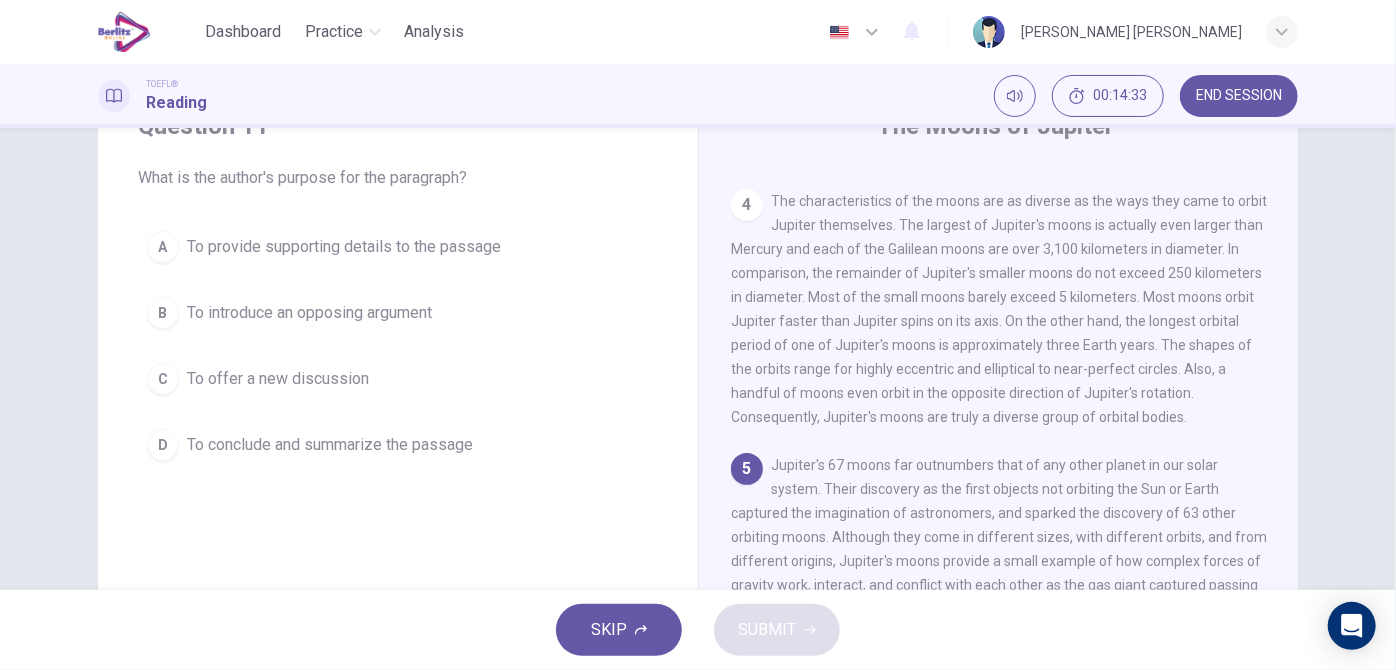scroll, scrollTop: 88, scrollLeft: 0, axis: vertical 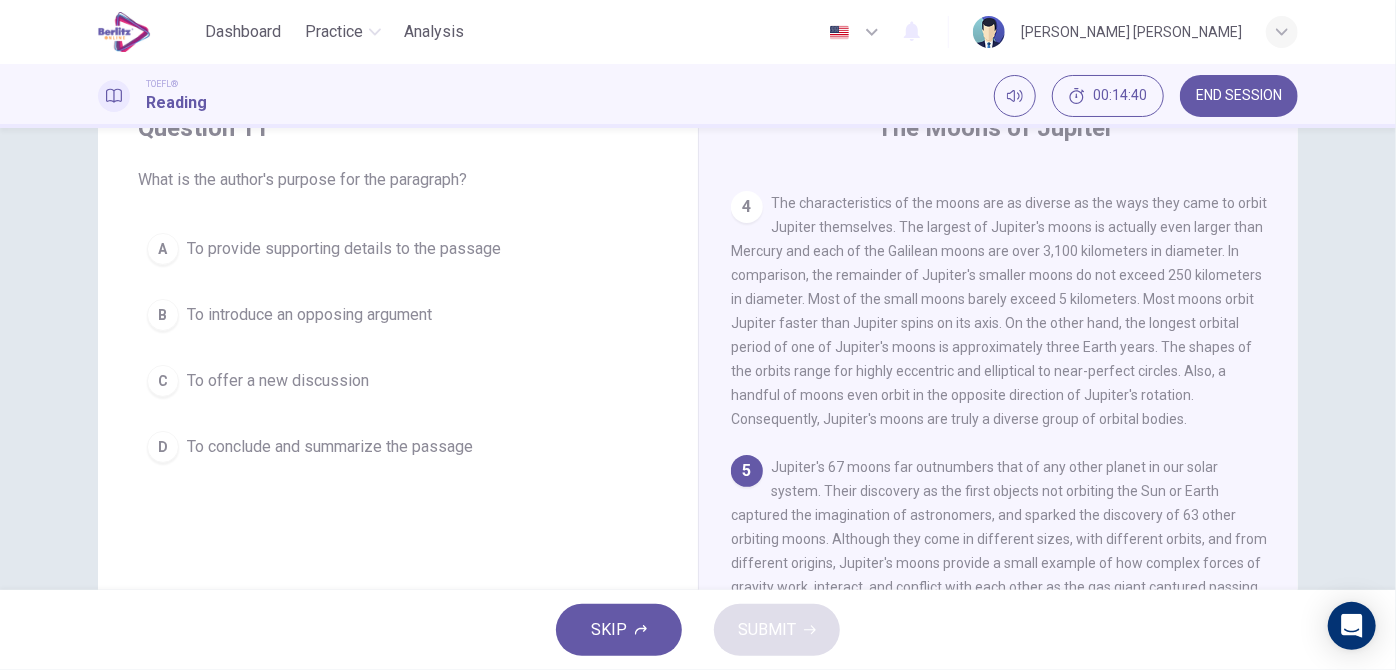drag, startPoint x: 1386, startPoint y: 335, endPoint x: 1386, endPoint y: 384, distance: 49 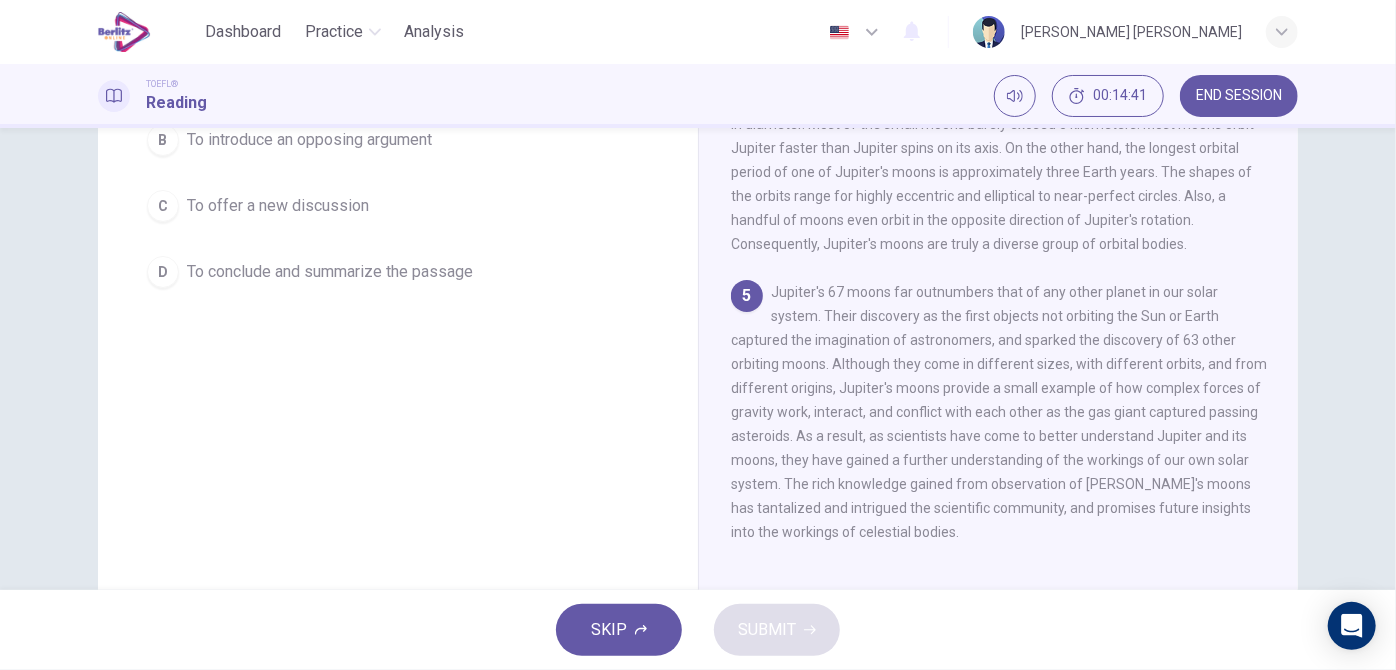 scroll, scrollTop: 268, scrollLeft: 0, axis: vertical 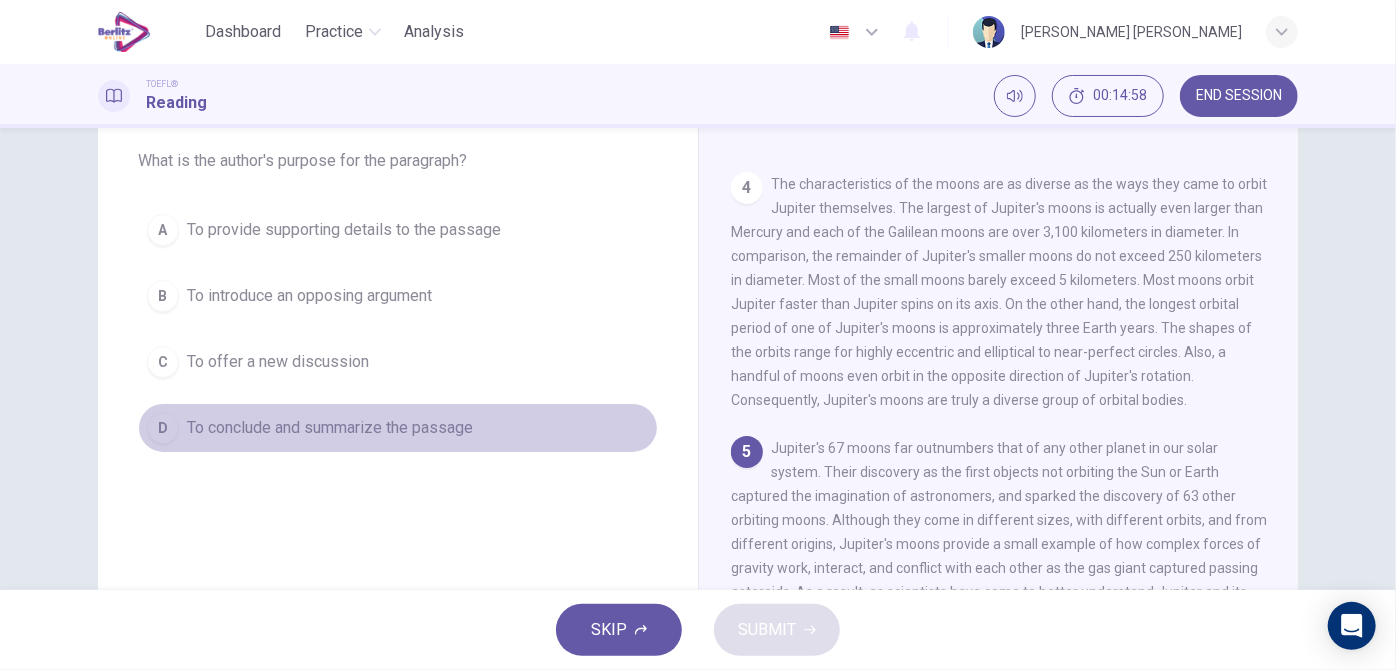 click on "To conclude and summarize the passage" at bounding box center [330, 428] 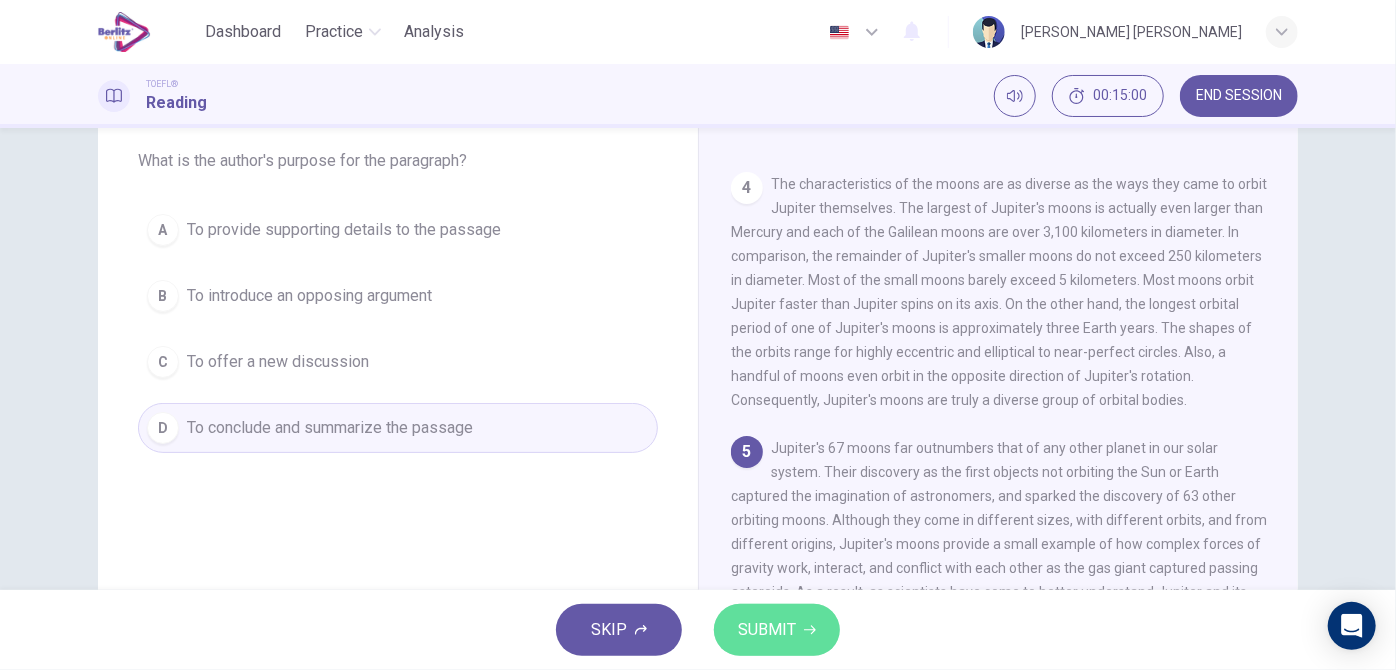 click on "SUBMIT" at bounding box center (777, 630) 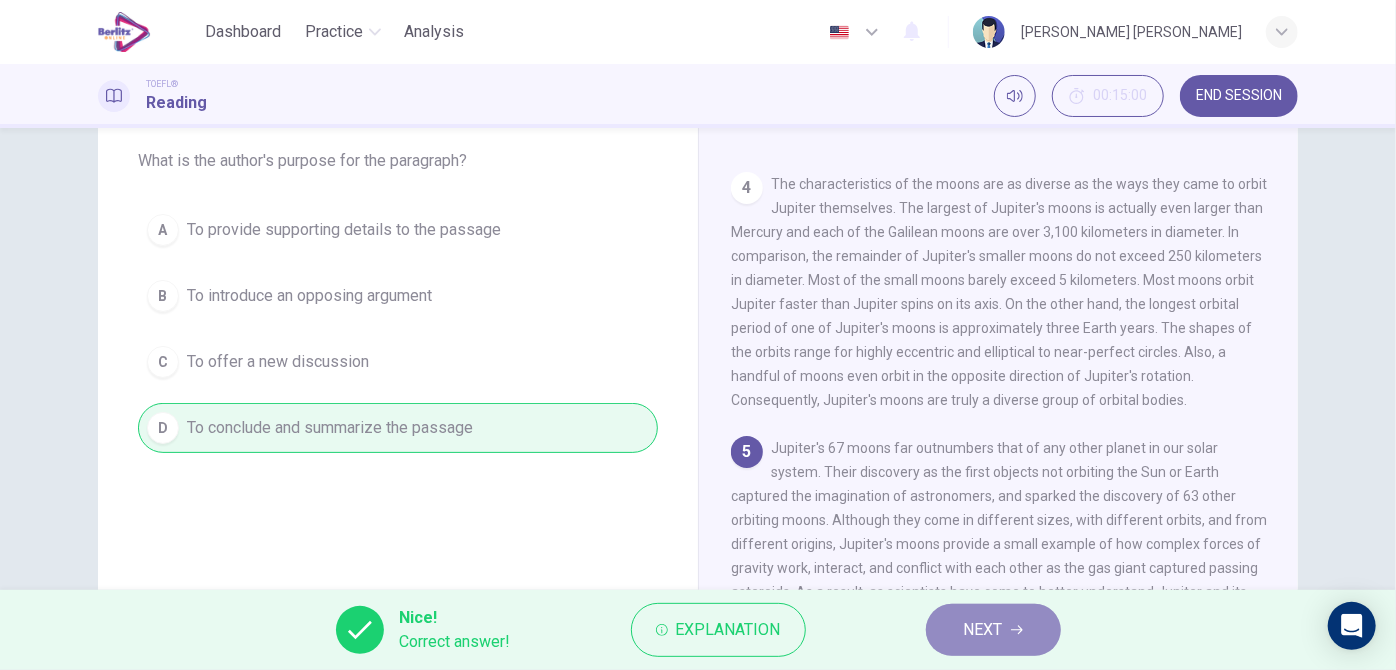 click on "NEXT" at bounding box center (993, 630) 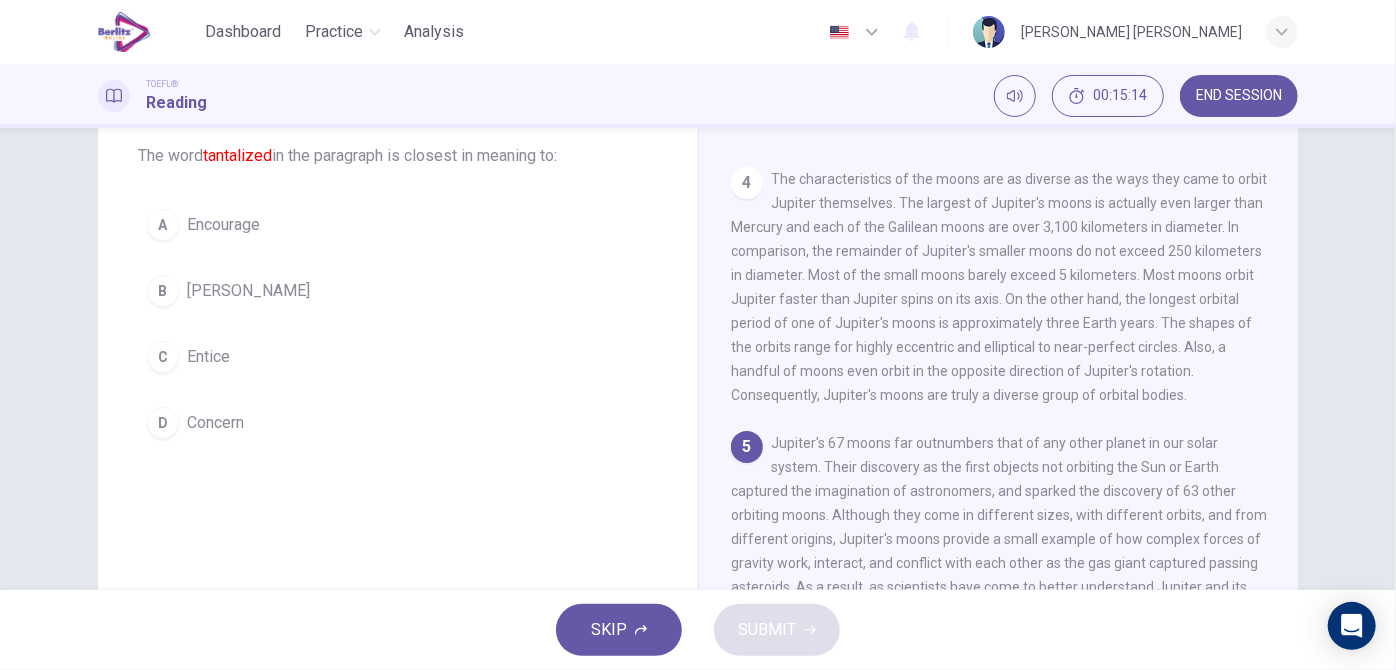 scroll, scrollTop: 107, scrollLeft: 0, axis: vertical 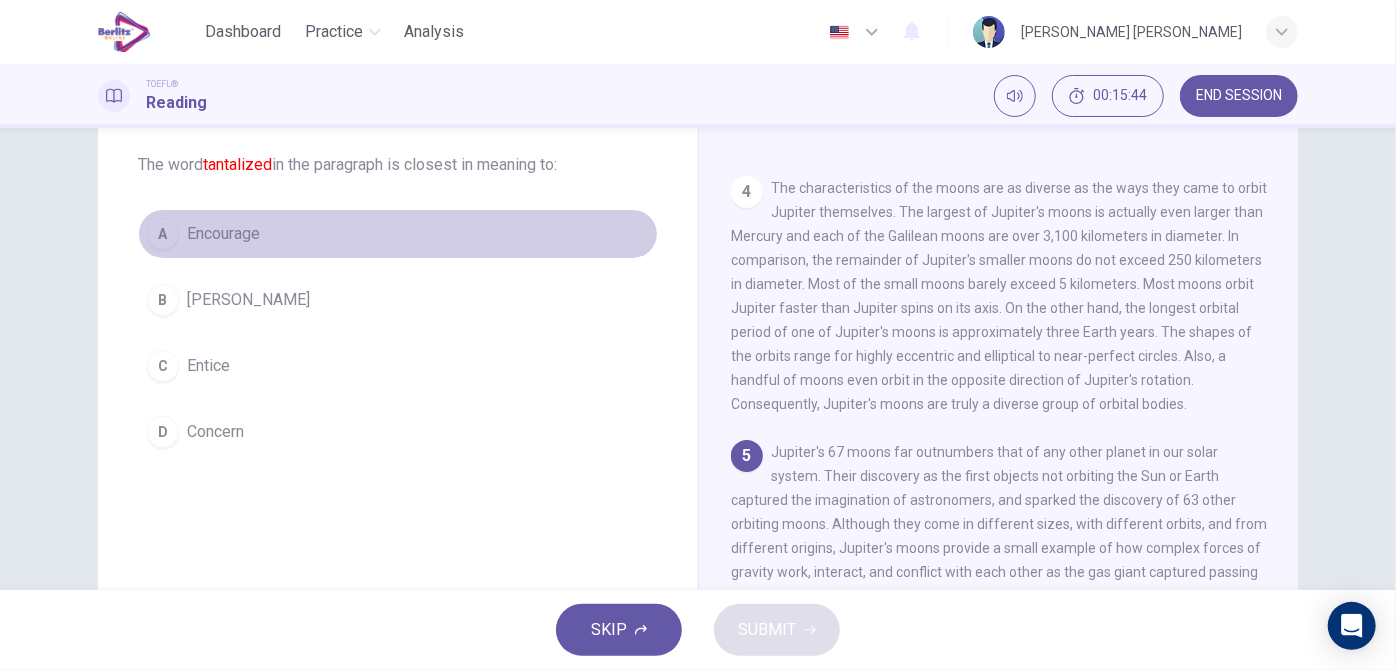 click on "Encourage" at bounding box center (223, 234) 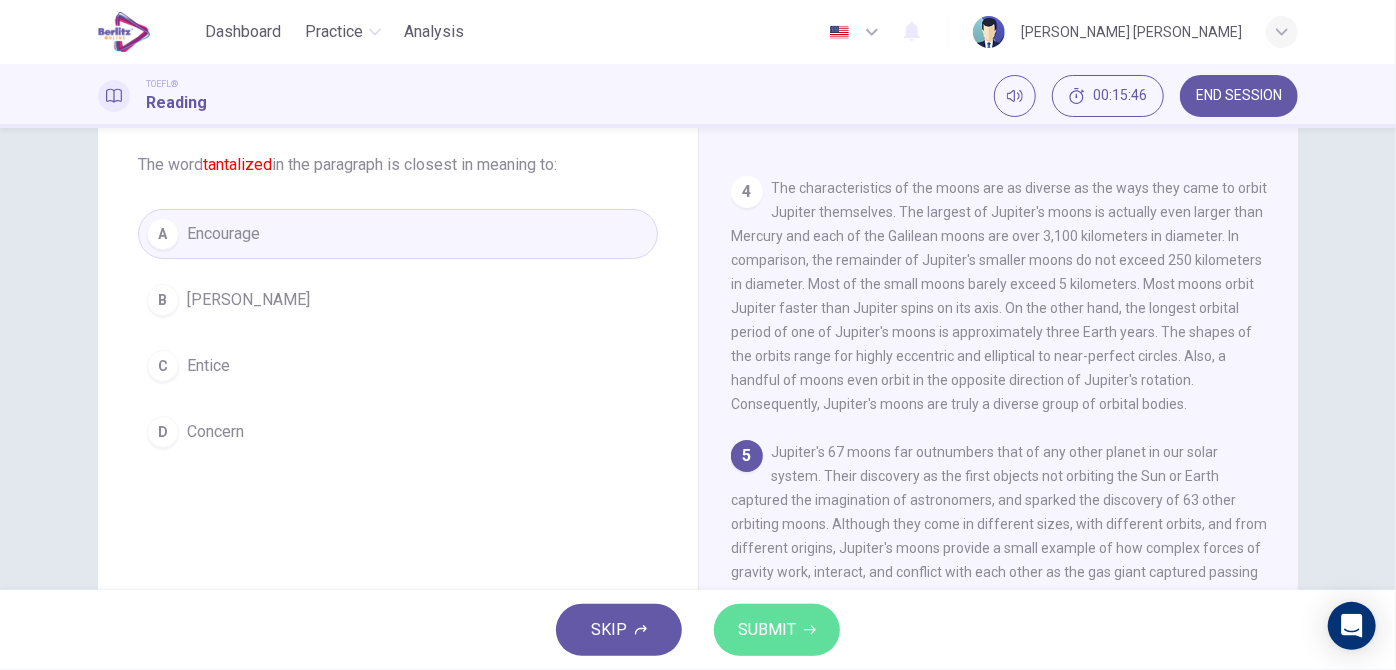 click on "SUBMIT" at bounding box center [767, 630] 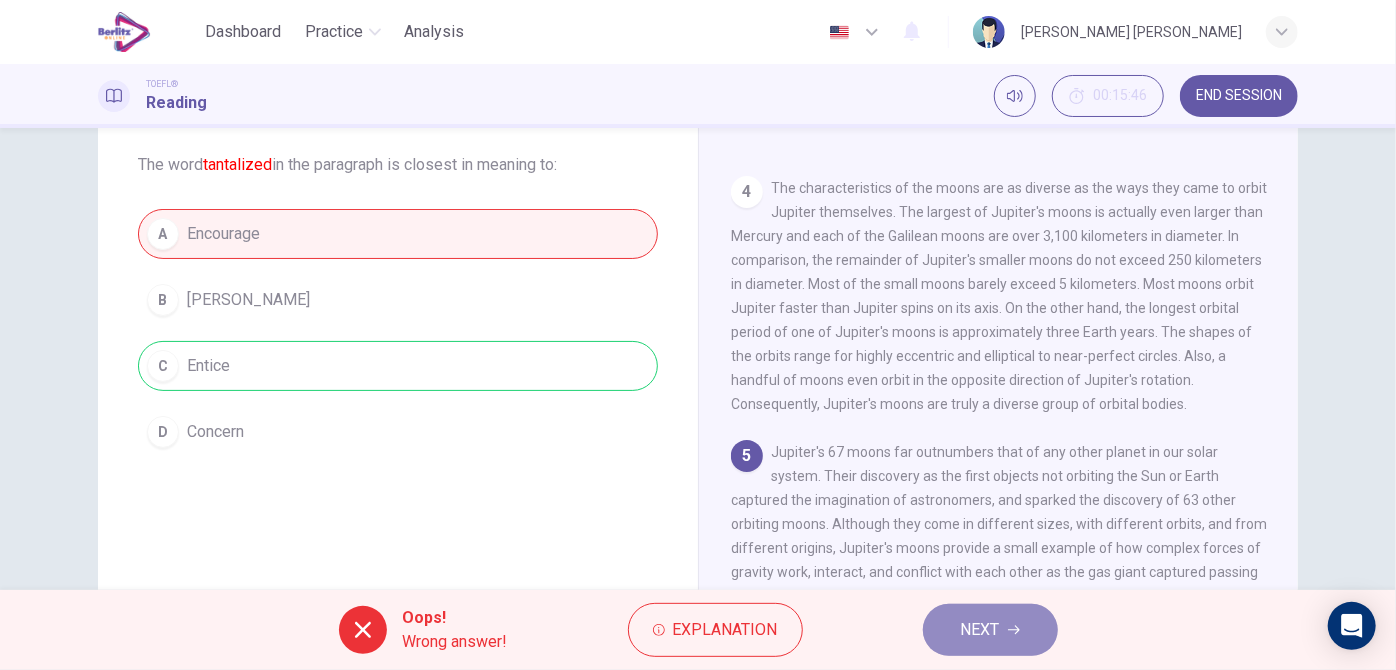 click on "NEXT" at bounding box center [980, 630] 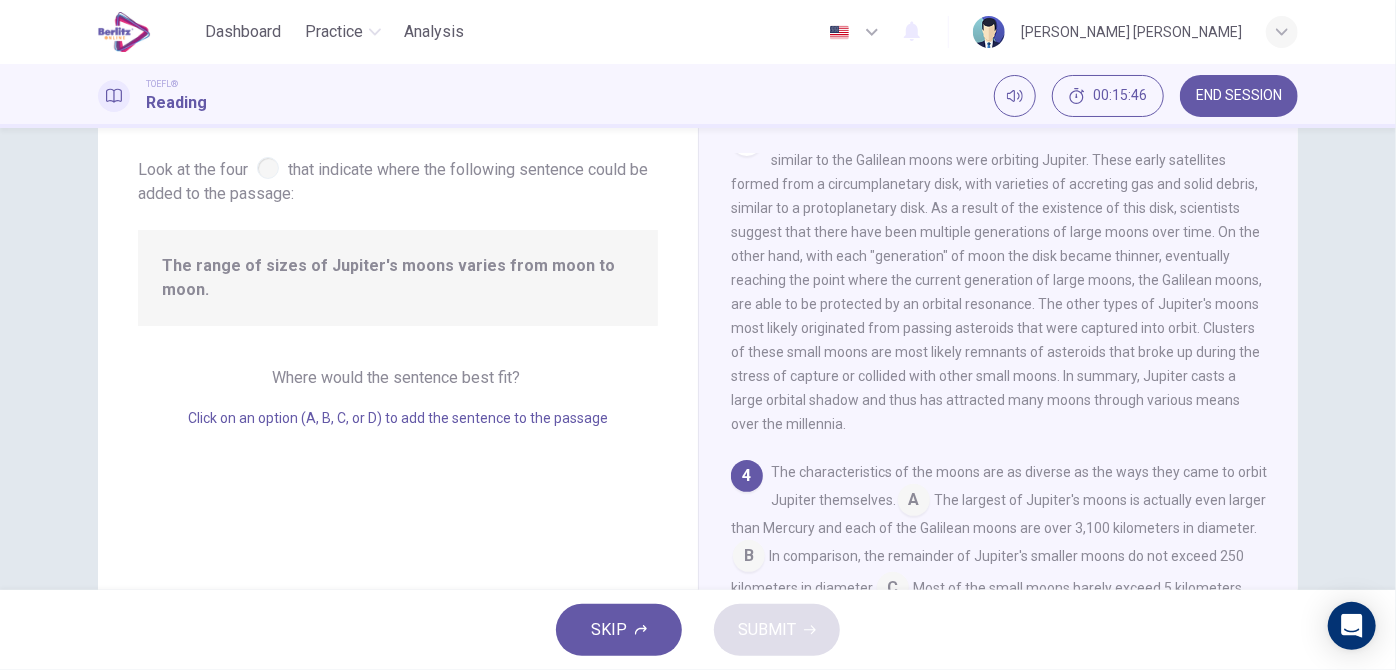 scroll, scrollTop: 762, scrollLeft: 0, axis: vertical 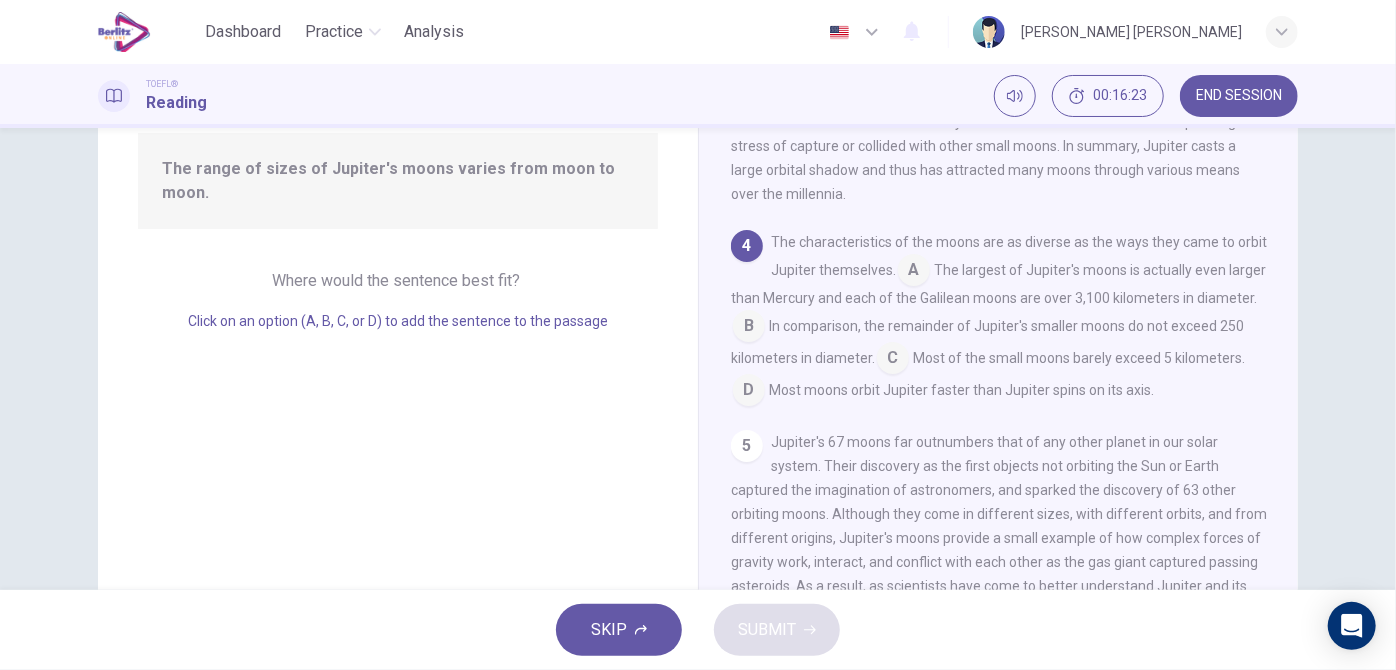 click at bounding box center [914, 272] 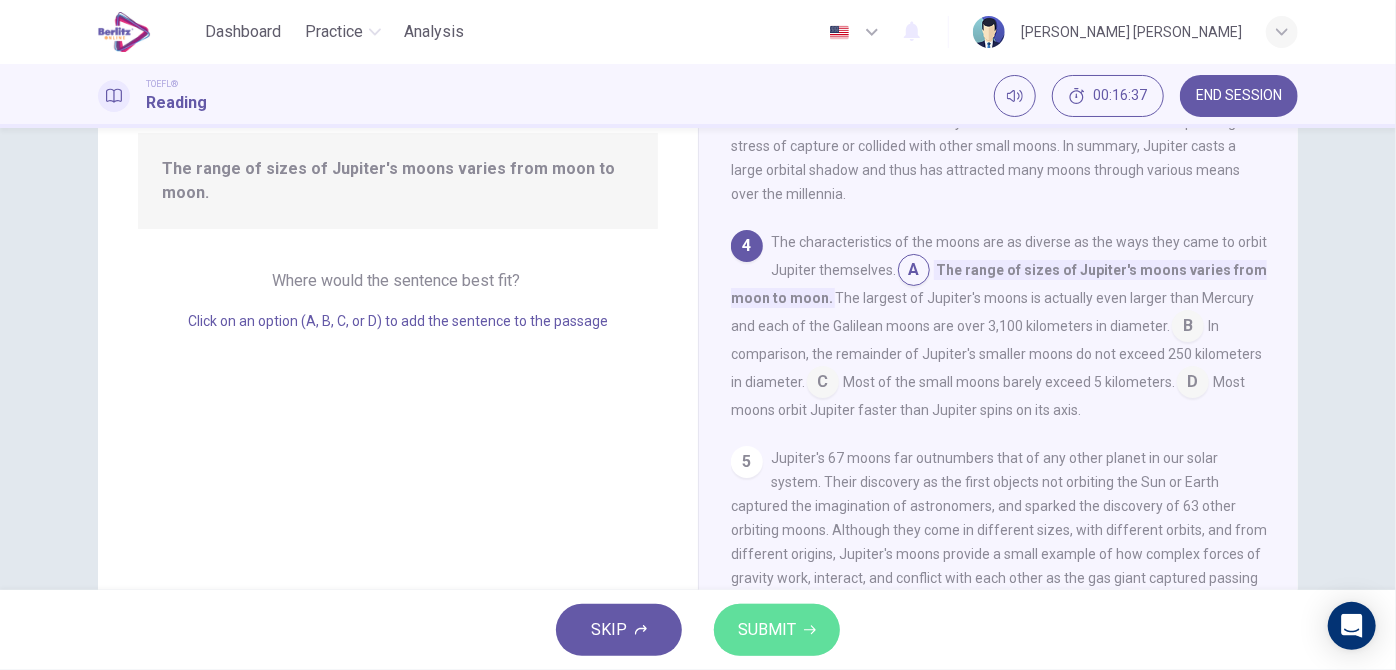 click on "SUBMIT" at bounding box center (767, 630) 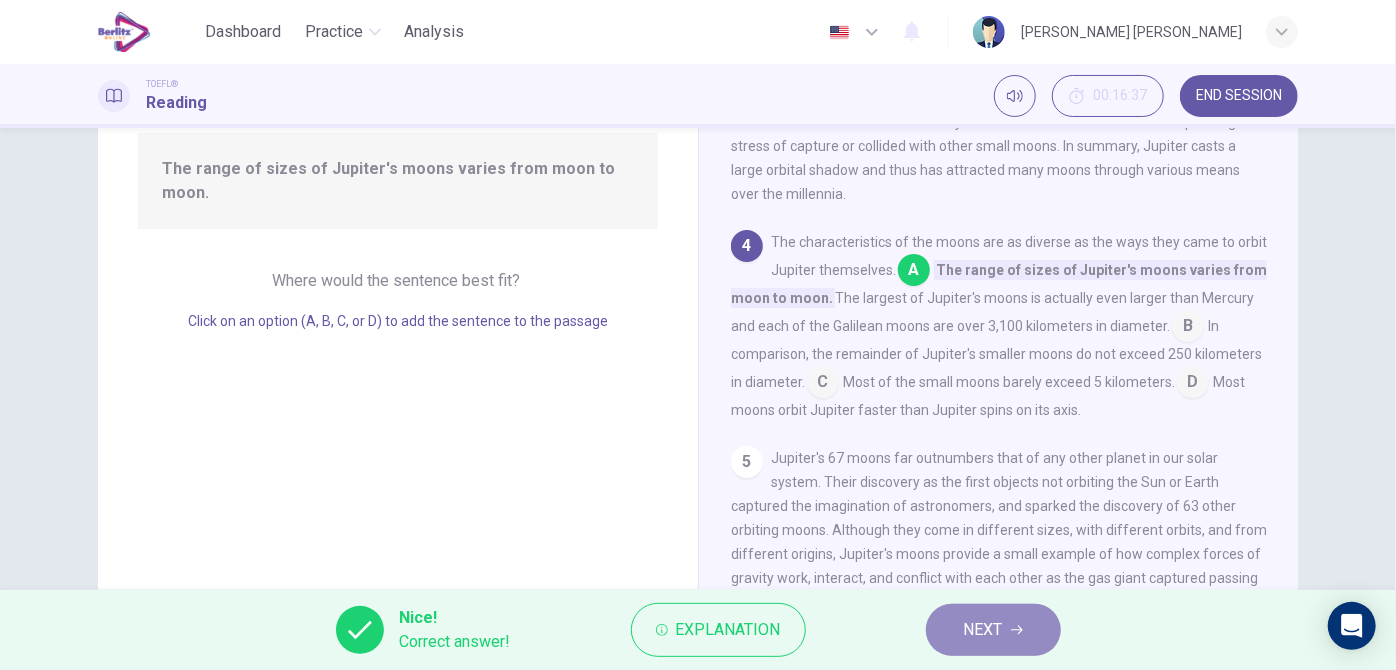 click on "NEXT" at bounding box center [983, 630] 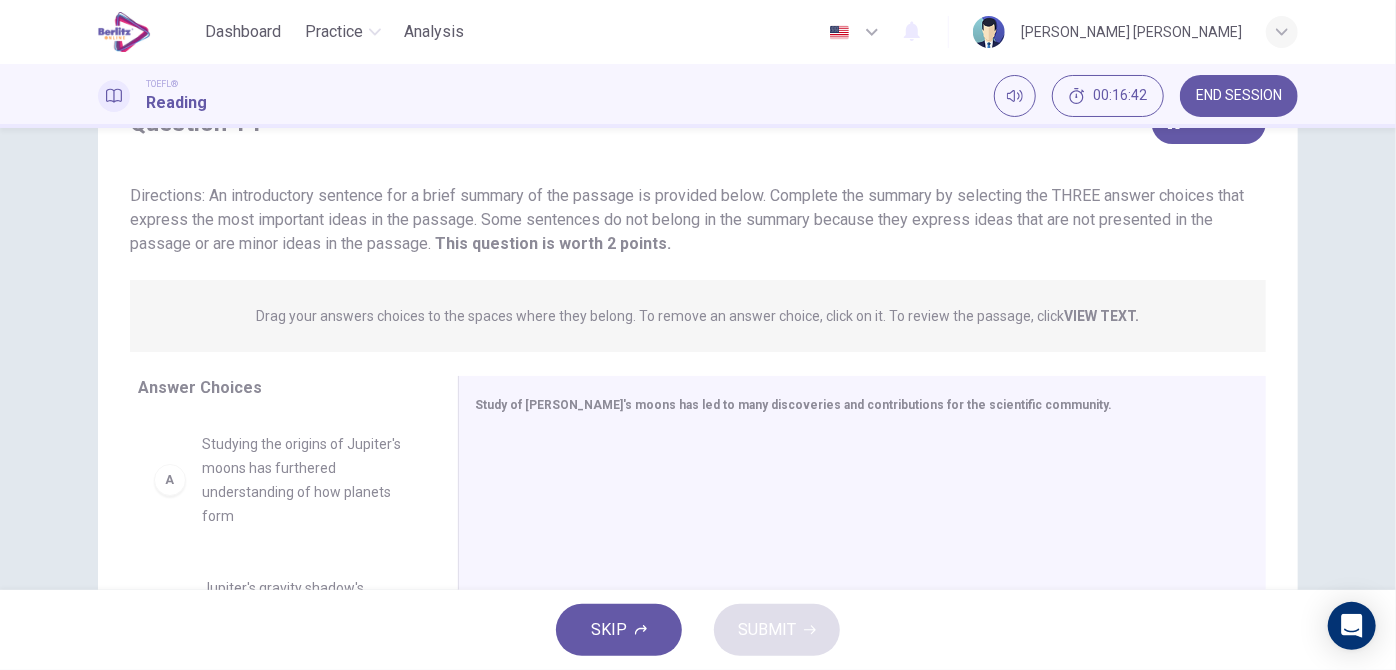 scroll, scrollTop: 99, scrollLeft: 0, axis: vertical 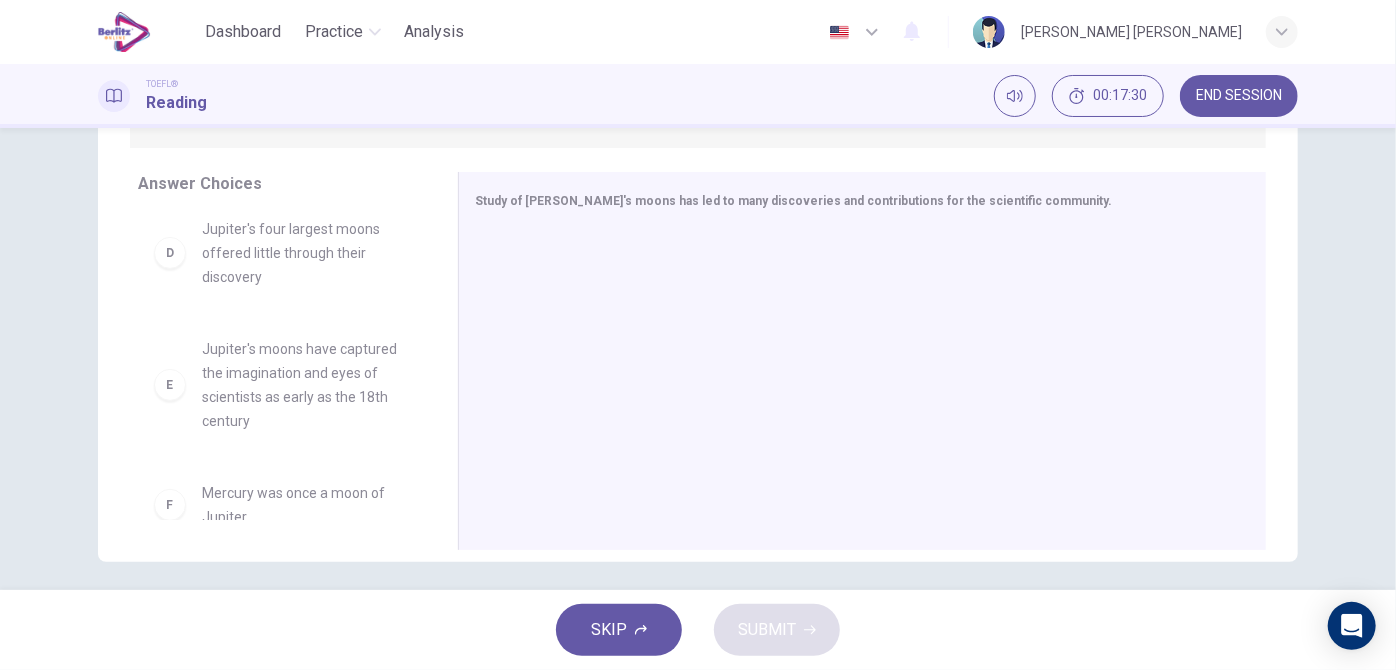 click on "Jupiter's moons have captured the imagination and eyes of scientists as early as the 18th century" at bounding box center [306, 385] 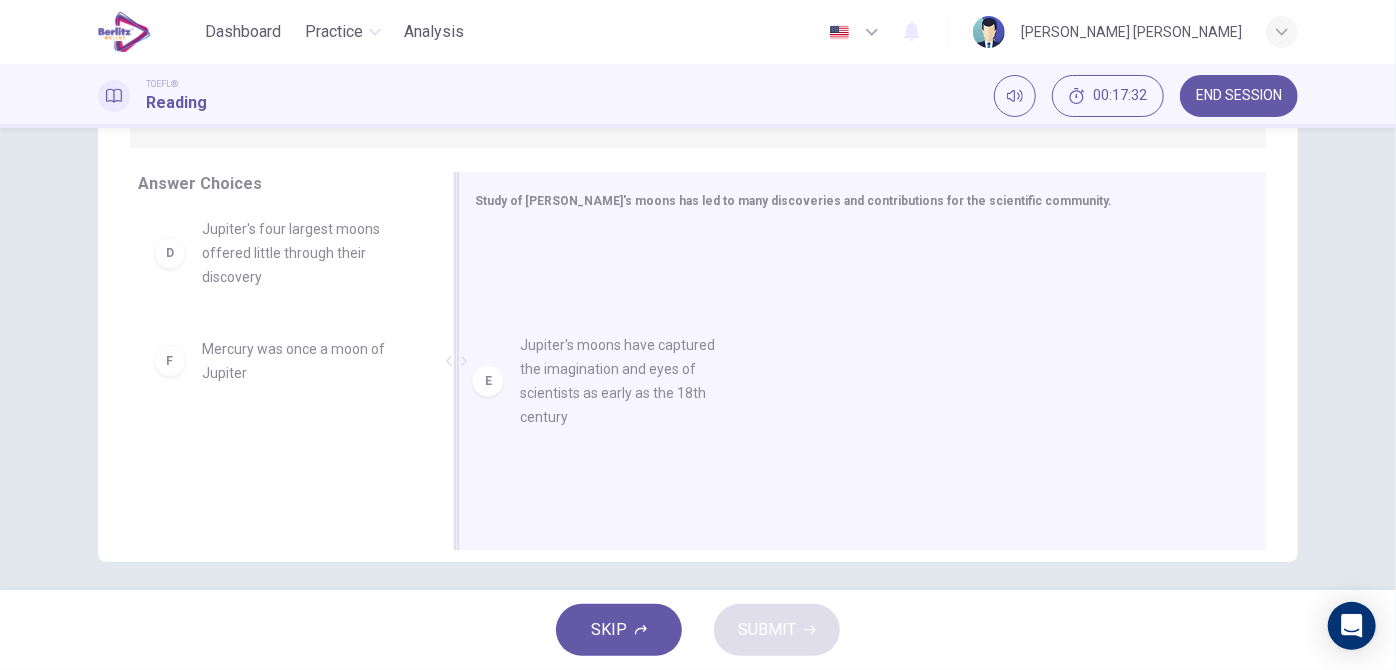 drag, startPoint x: 293, startPoint y: 406, endPoint x: 683, endPoint y: 394, distance: 390.18457 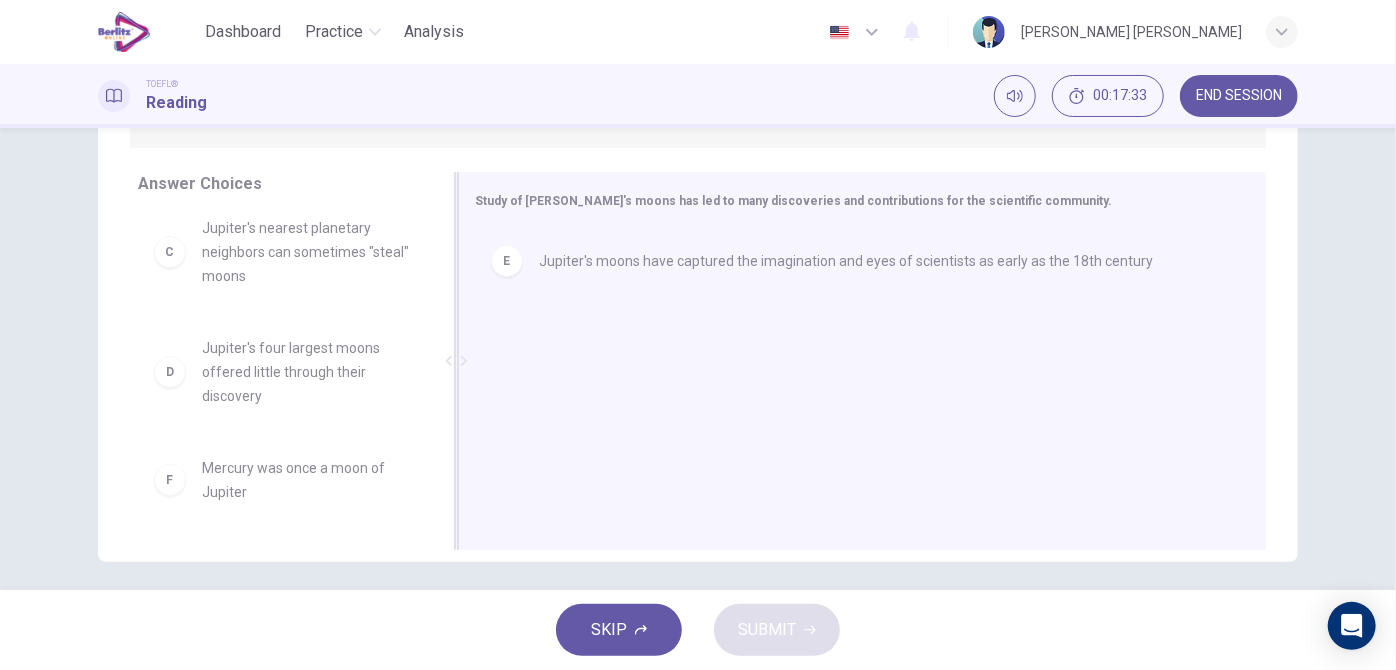 scroll, scrollTop: 323, scrollLeft: 0, axis: vertical 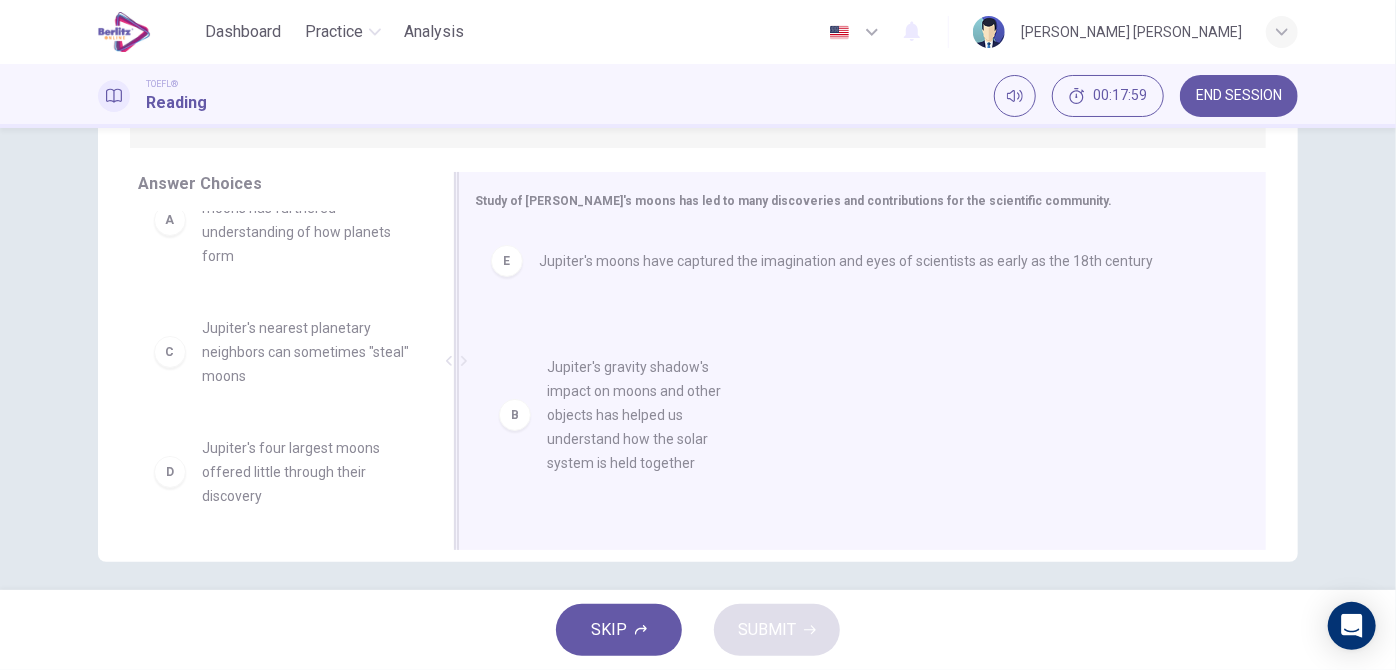 drag, startPoint x: 300, startPoint y: 387, endPoint x: 664, endPoint y: 429, distance: 366.41507 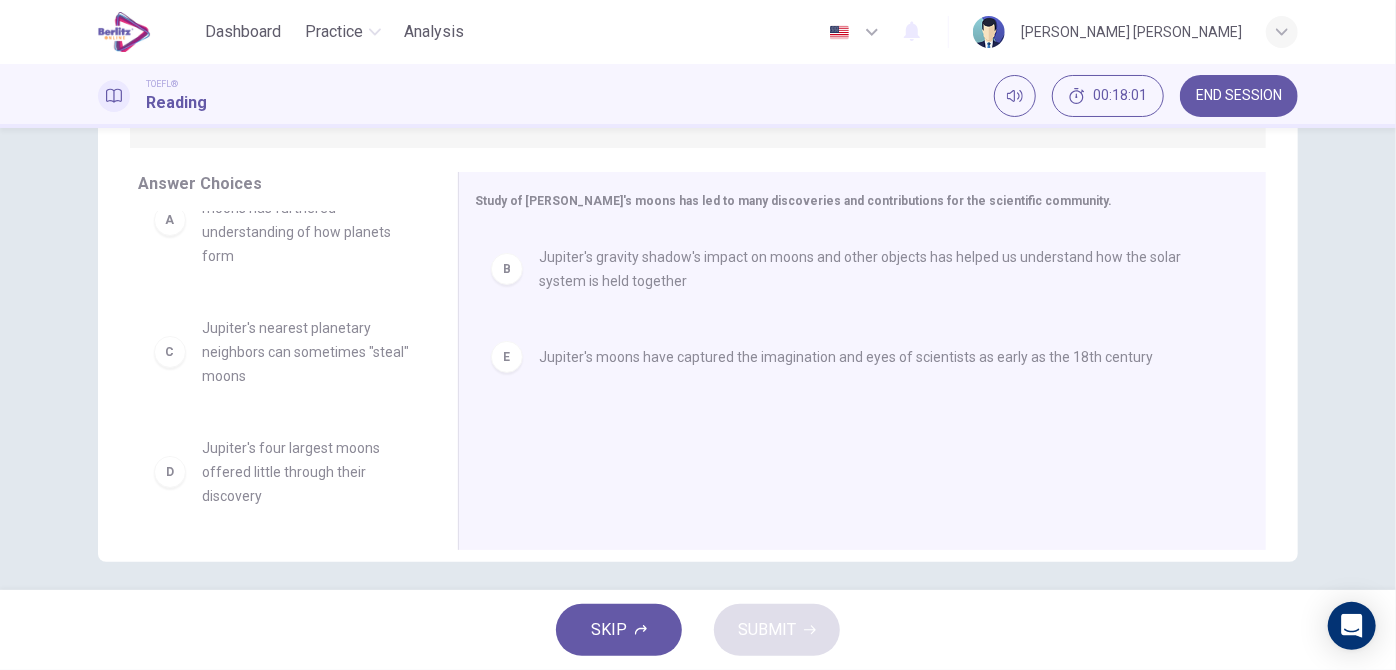 scroll, scrollTop: 0, scrollLeft: 0, axis: both 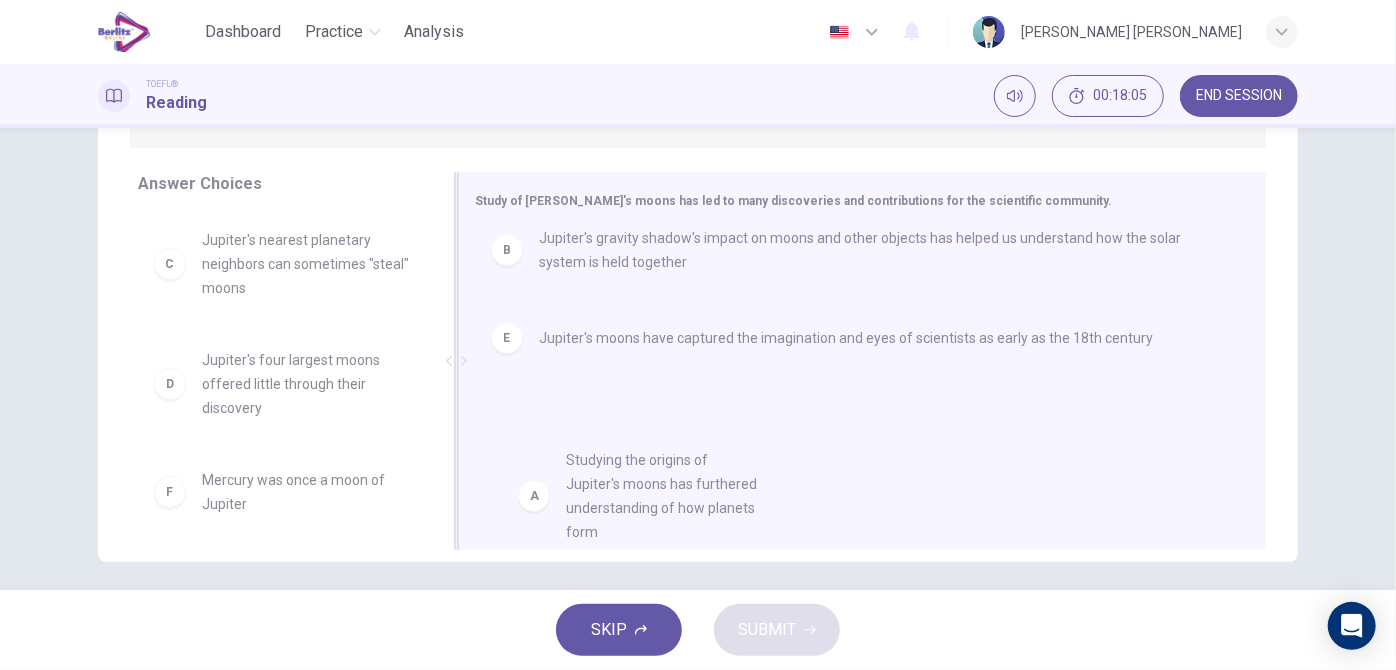 drag, startPoint x: 329, startPoint y: 278, endPoint x: 722, endPoint y: 490, distance: 446.53442 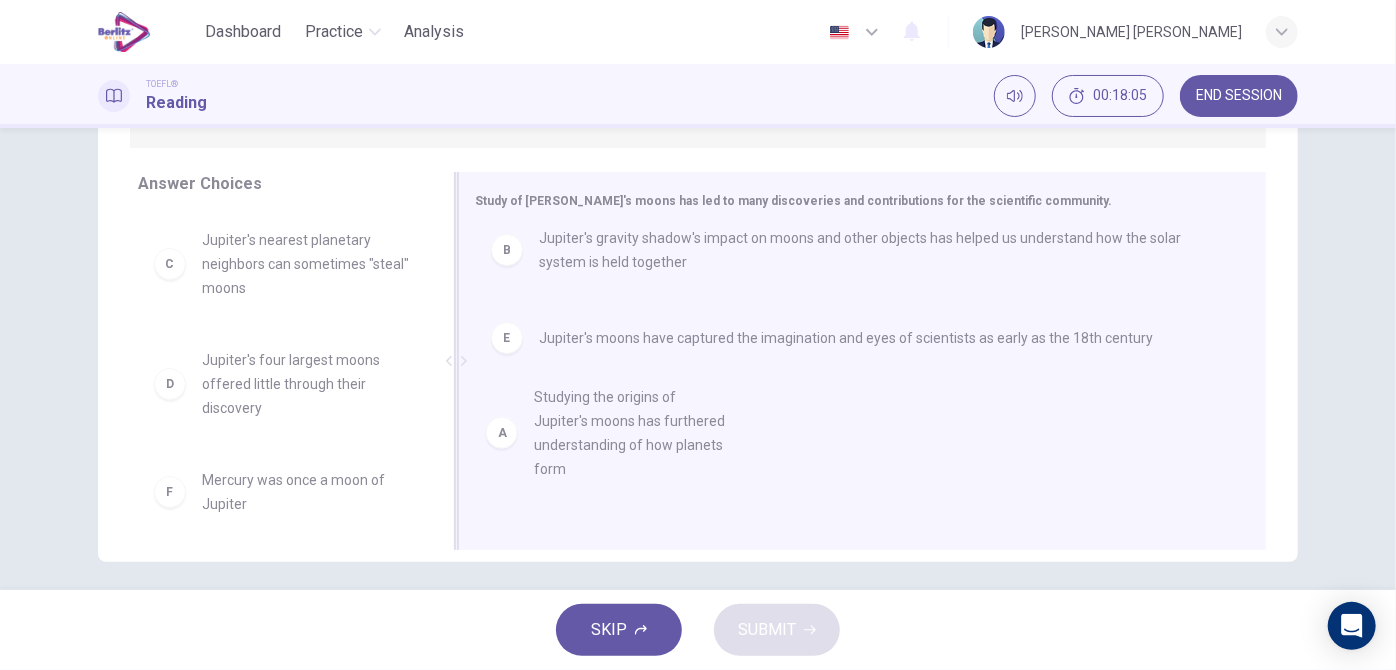 scroll, scrollTop: 0, scrollLeft: 0, axis: both 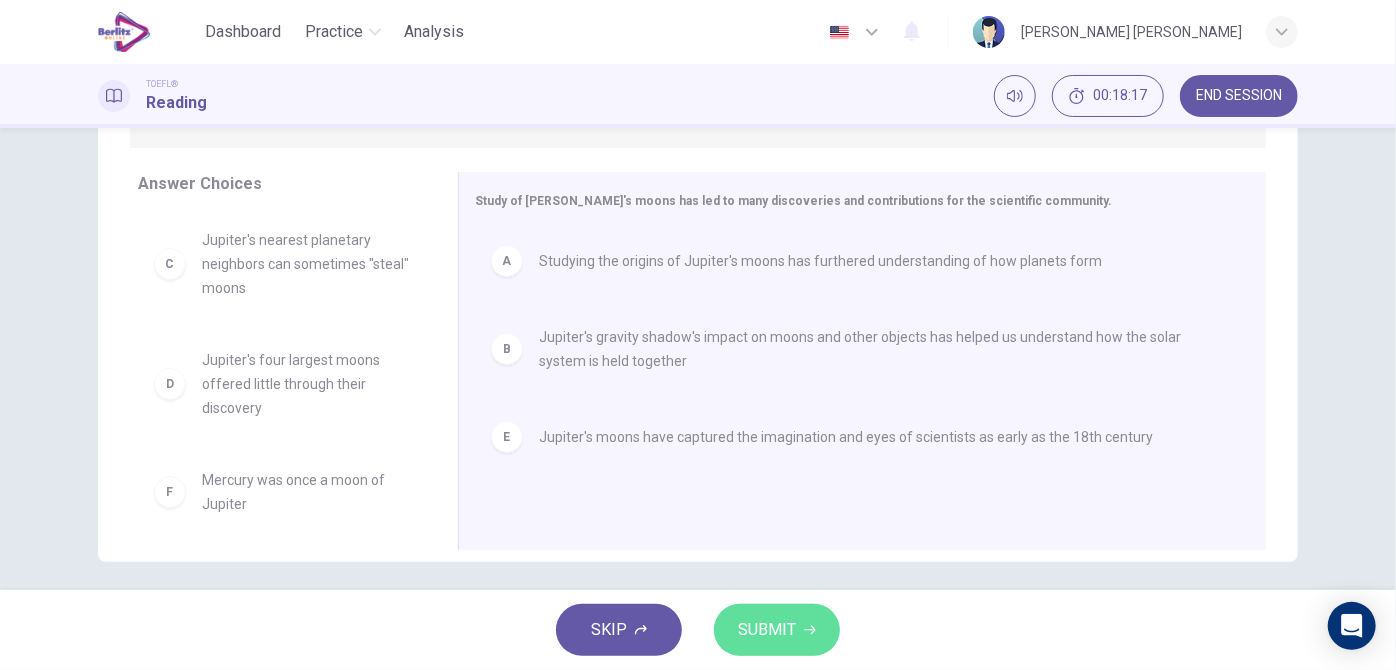 click on "SUBMIT" at bounding box center (767, 630) 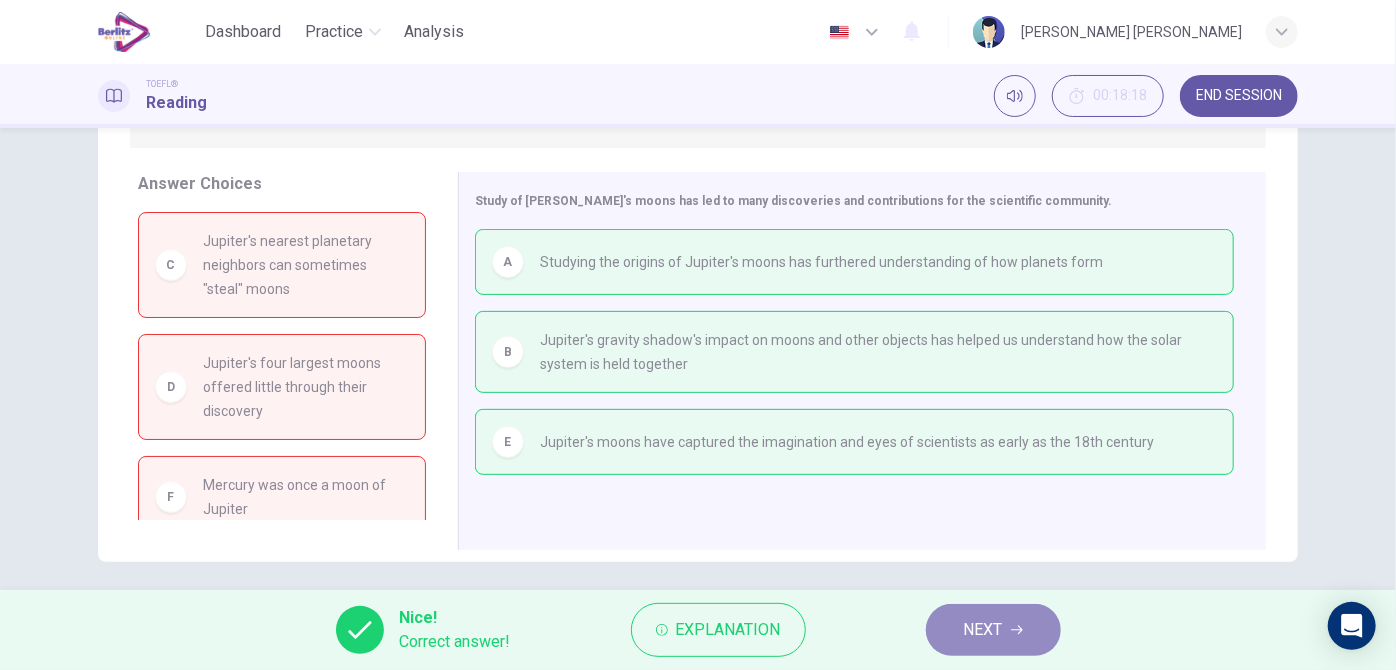 click on "NEXT" at bounding box center [983, 630] 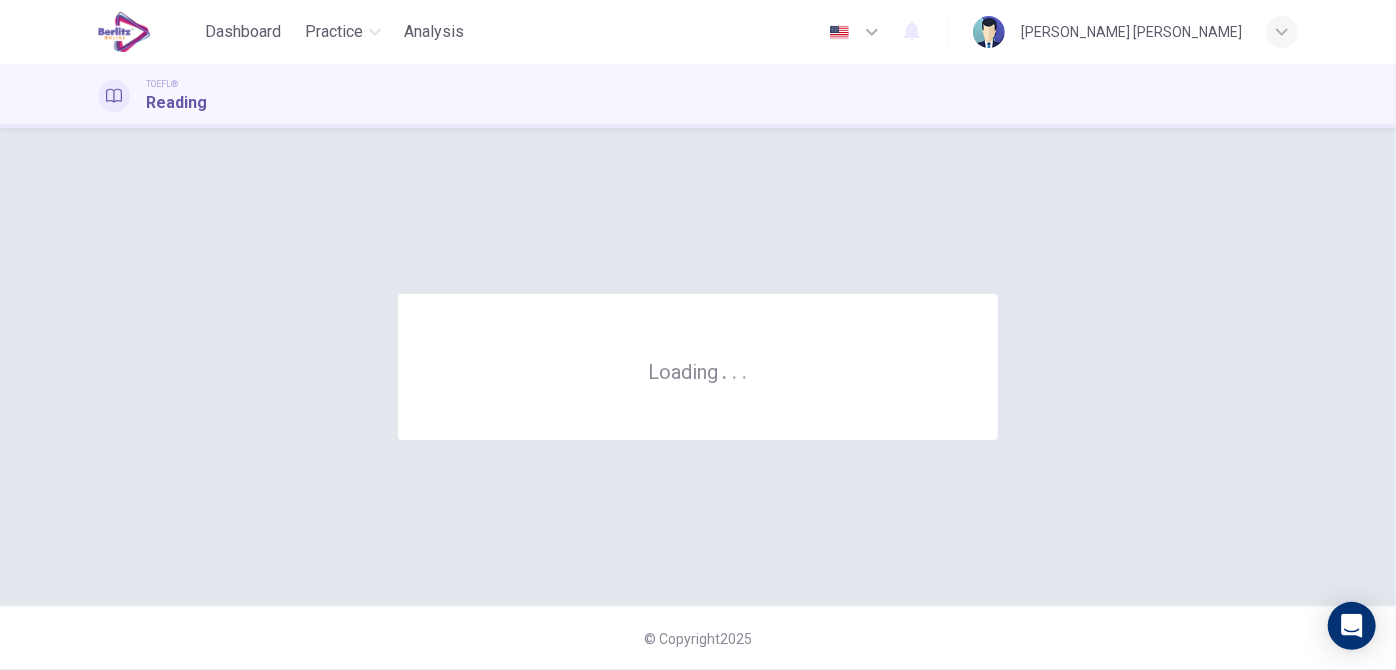 scroll, scrollTop: 0, scrollLeft: 0, axis: both 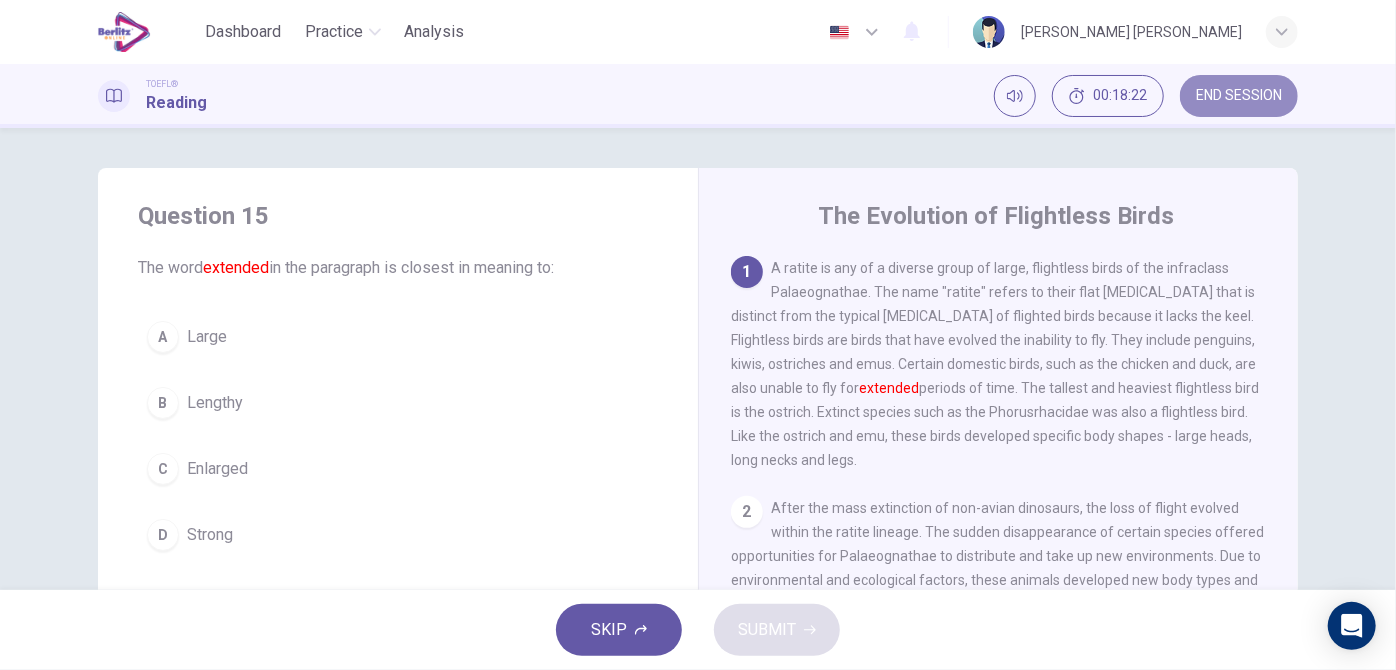 click on "END SESSION" at bounding box center [1239, 96] 